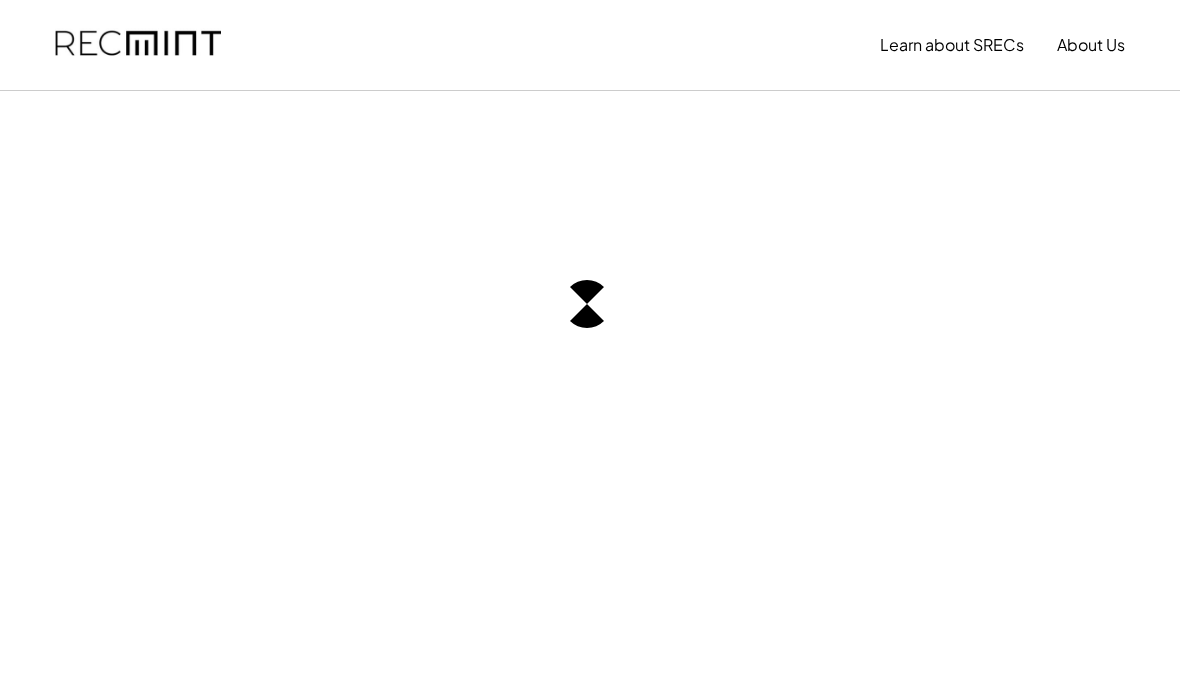 scroll, scrollTop: 0, scrollLeft: 0, axis: both 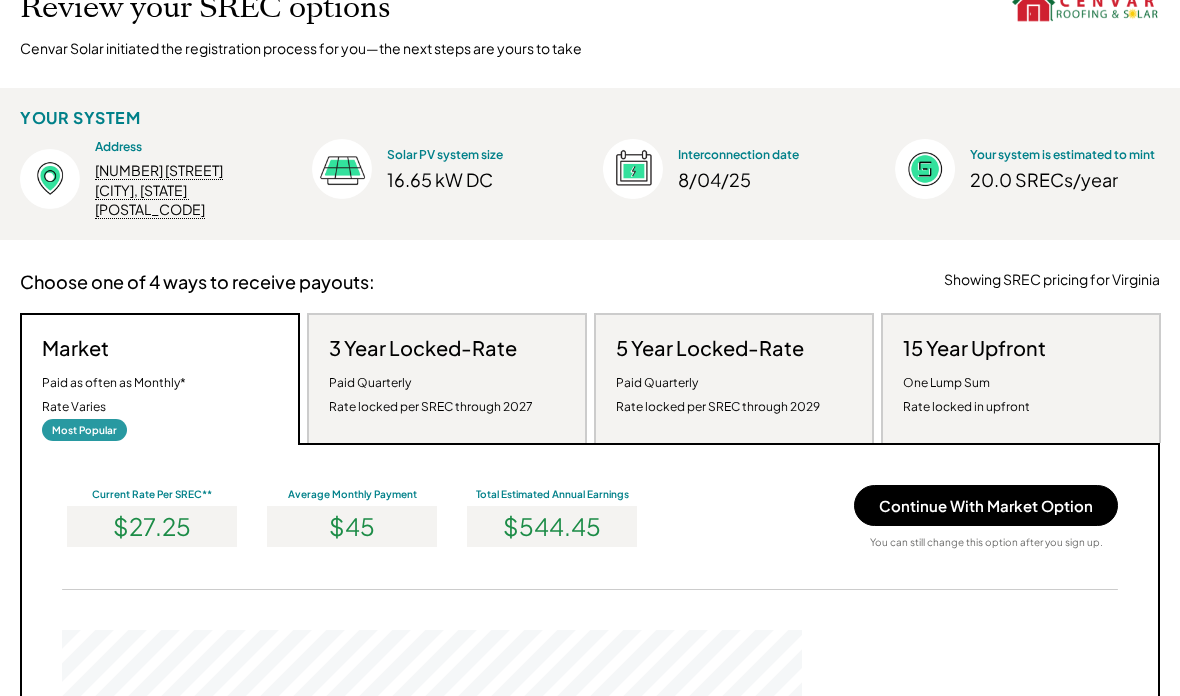 click on "Continue With Market Option" at bounding box center (986, 505) 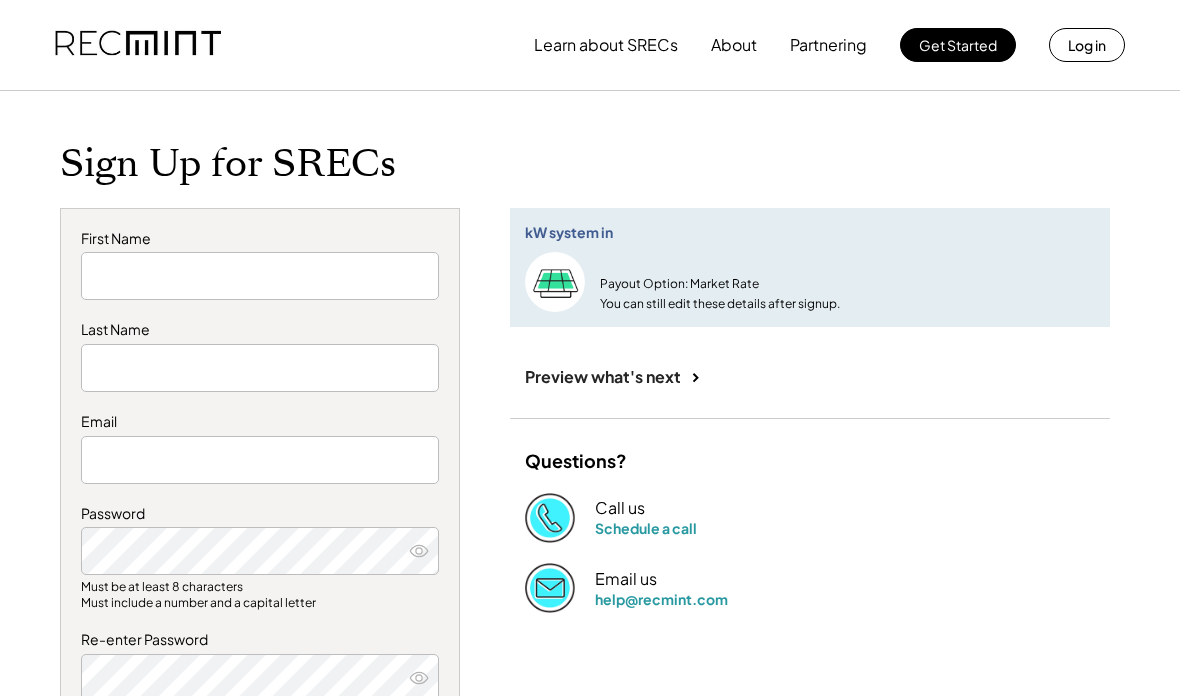 scroll, scrollTop: 0, scrollLeft: 0, axis: both 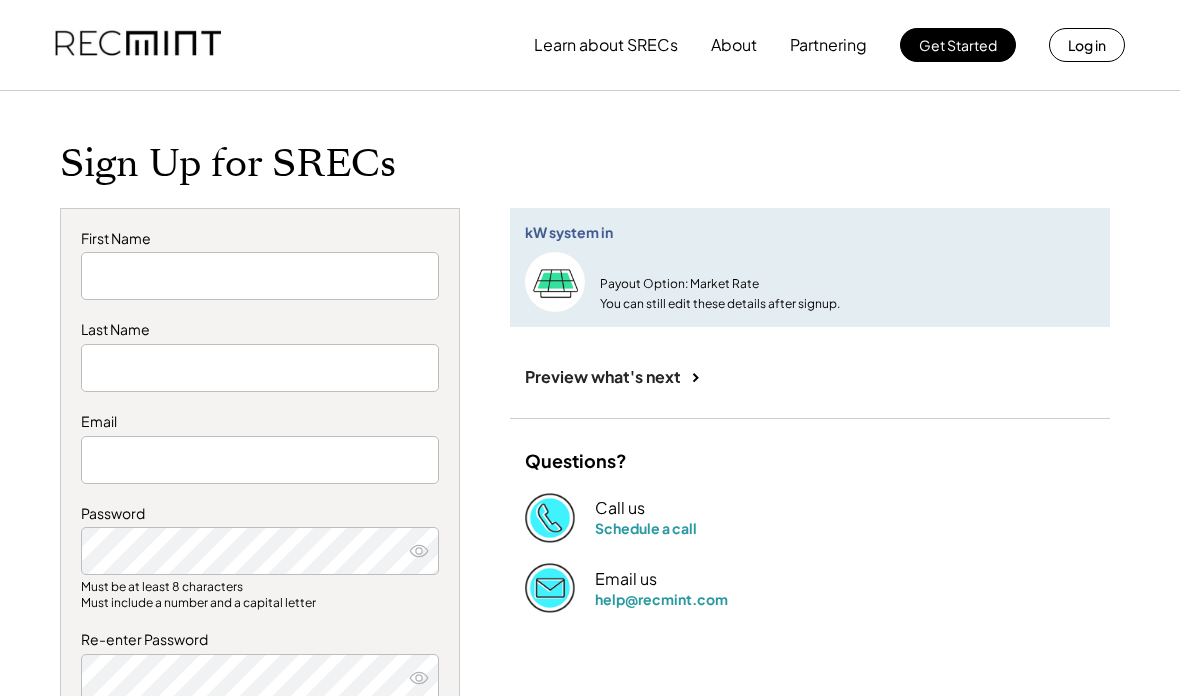 type on "*****" 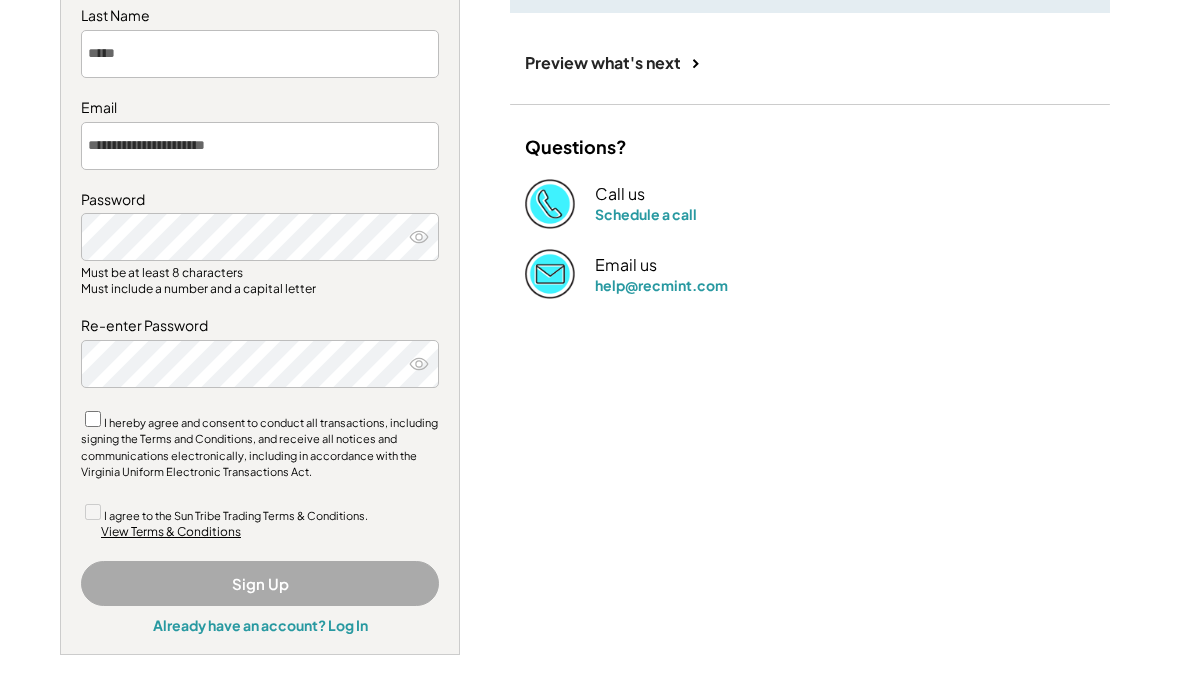 scroll, scrollTop: 320, scrollLeft: 0, axis: vertical 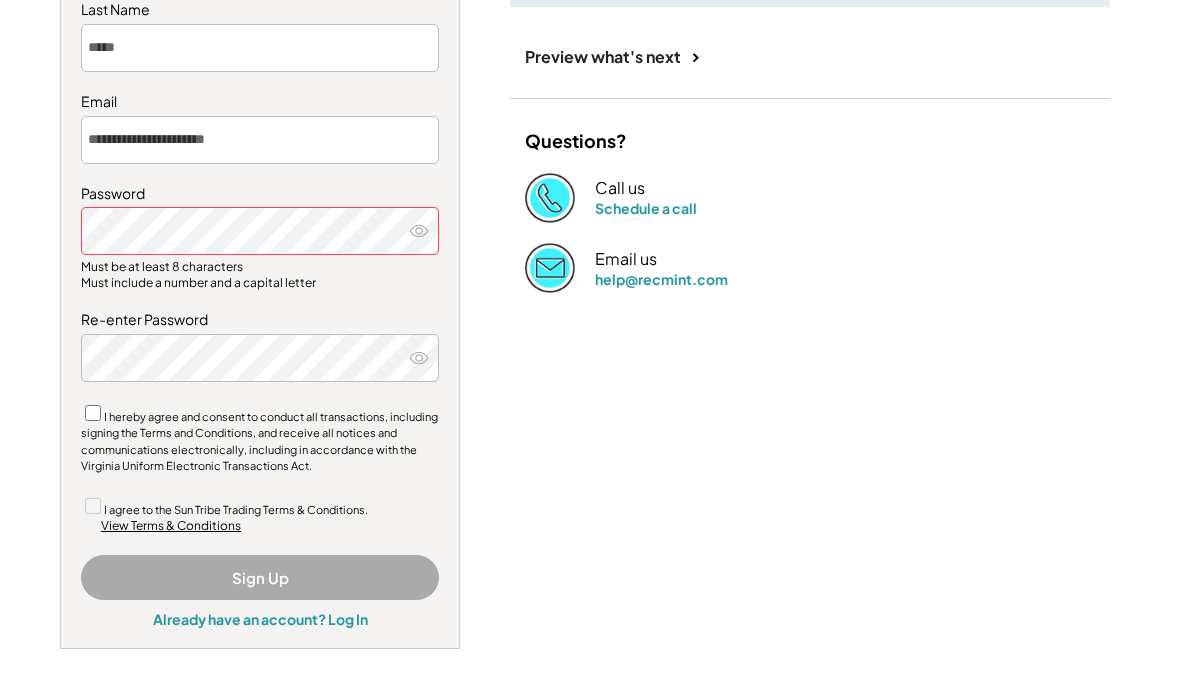 click 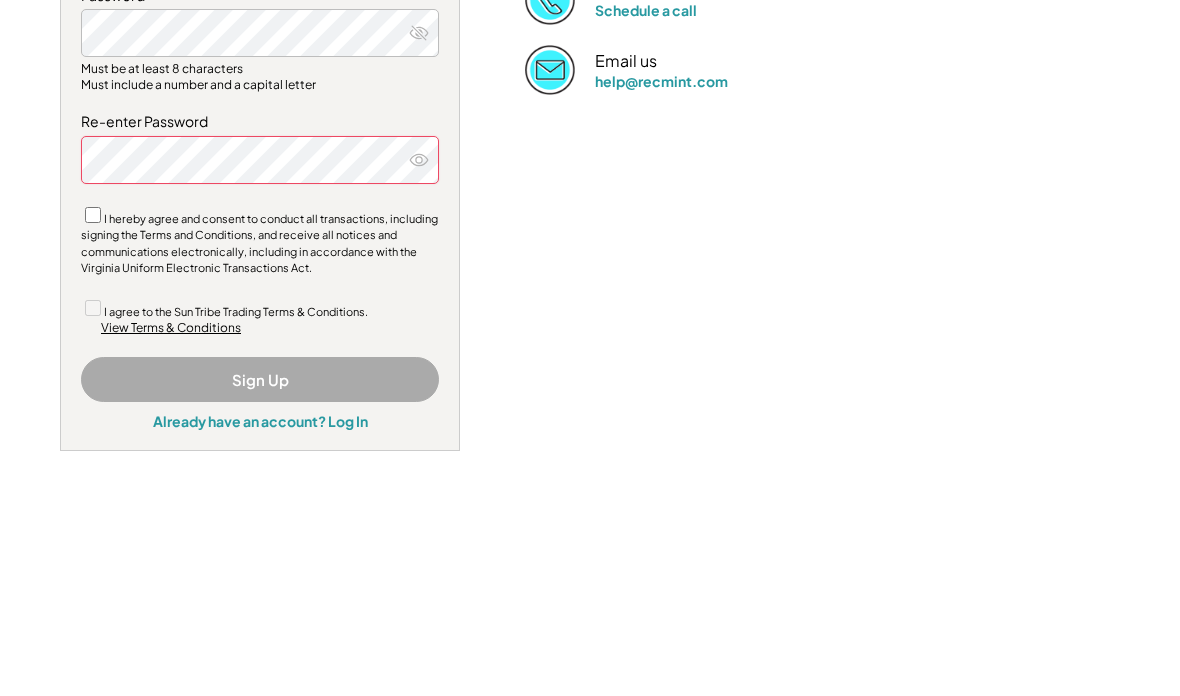 click 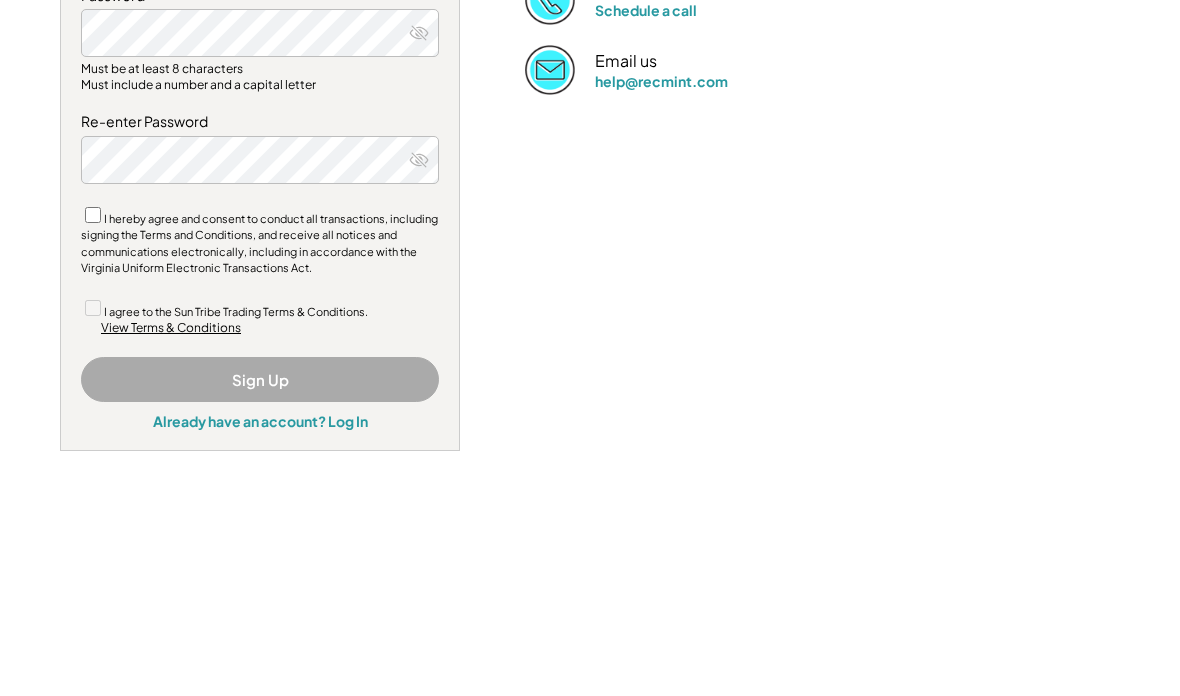scroll, scrollTop: 518, scrollLeft: 0, axis: vertical 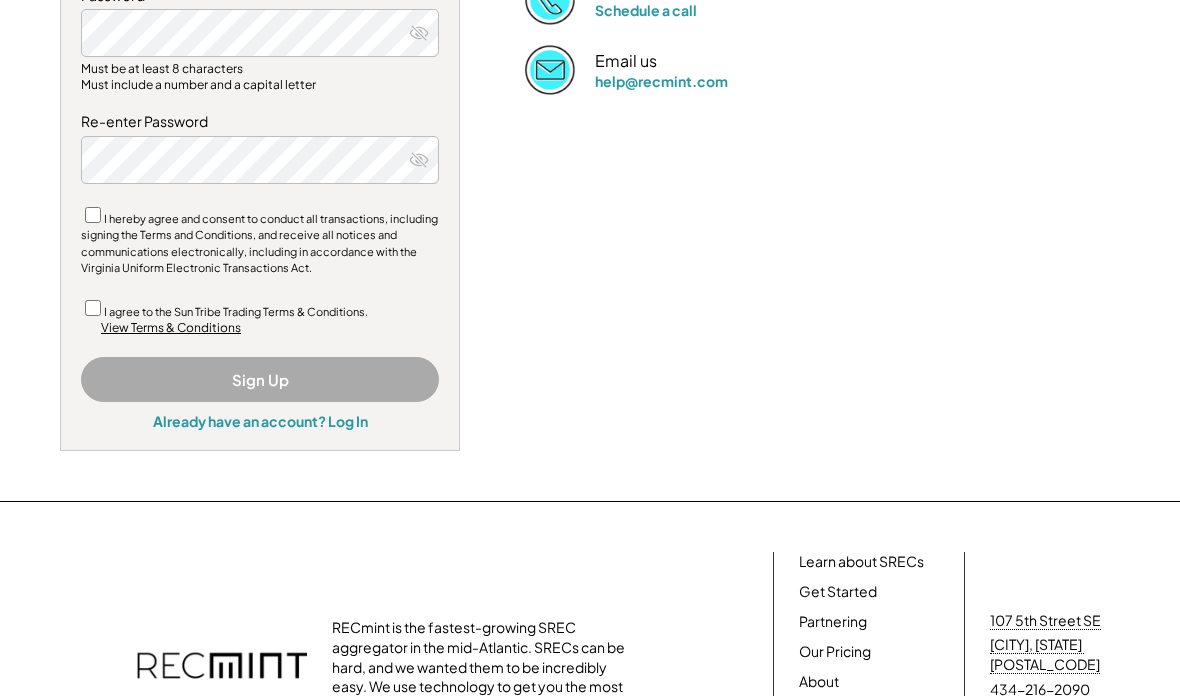 click on "I agree to the Sun Tribe Trading Terms & Conditions." at bounding box center (236, 311) 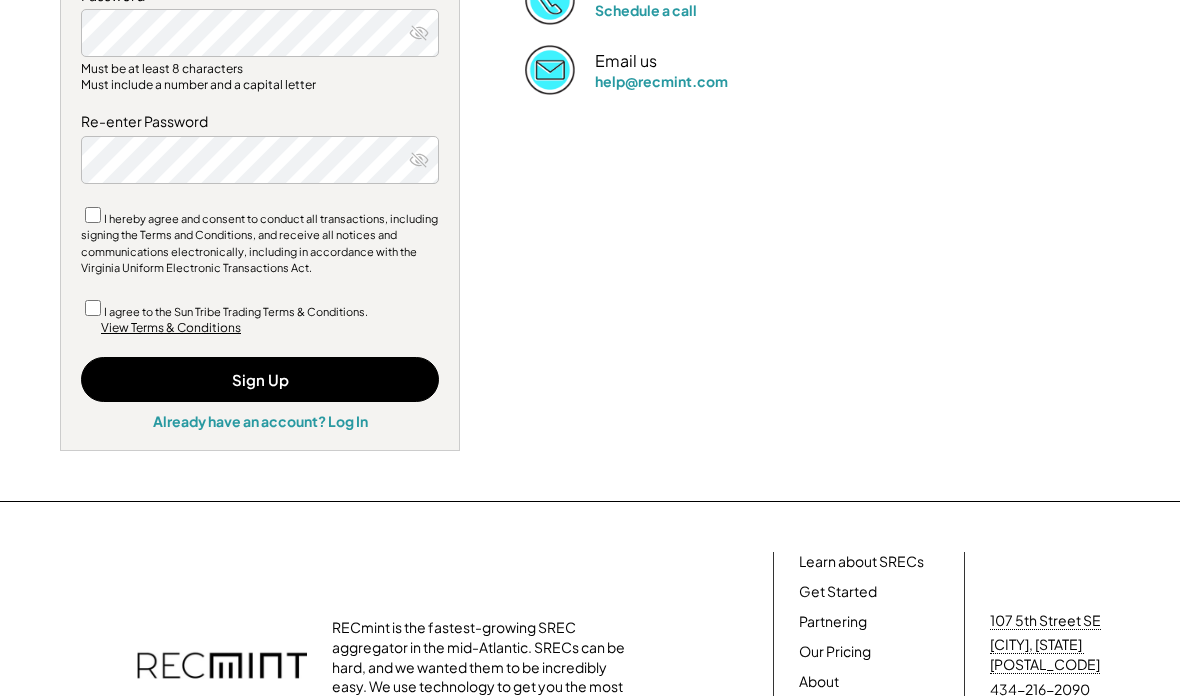 click on "Sign Up" at bounding box center (260, 379) 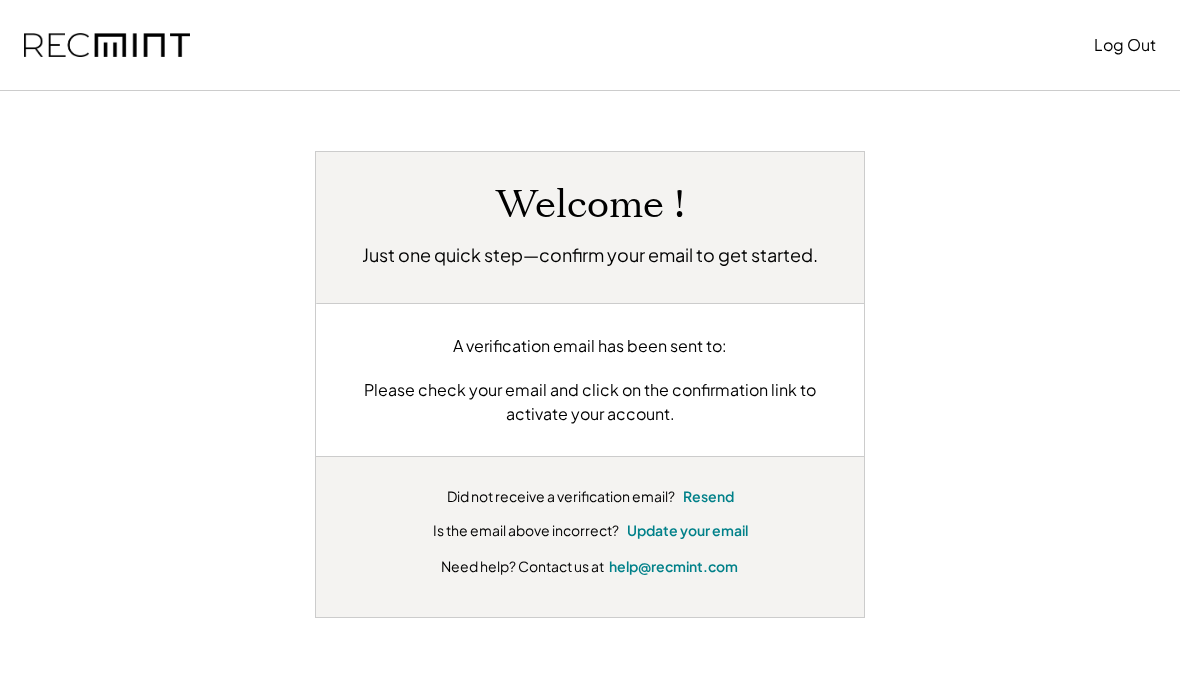 scroll, scrollTop: 0, scrollLeft: 0, axis: both 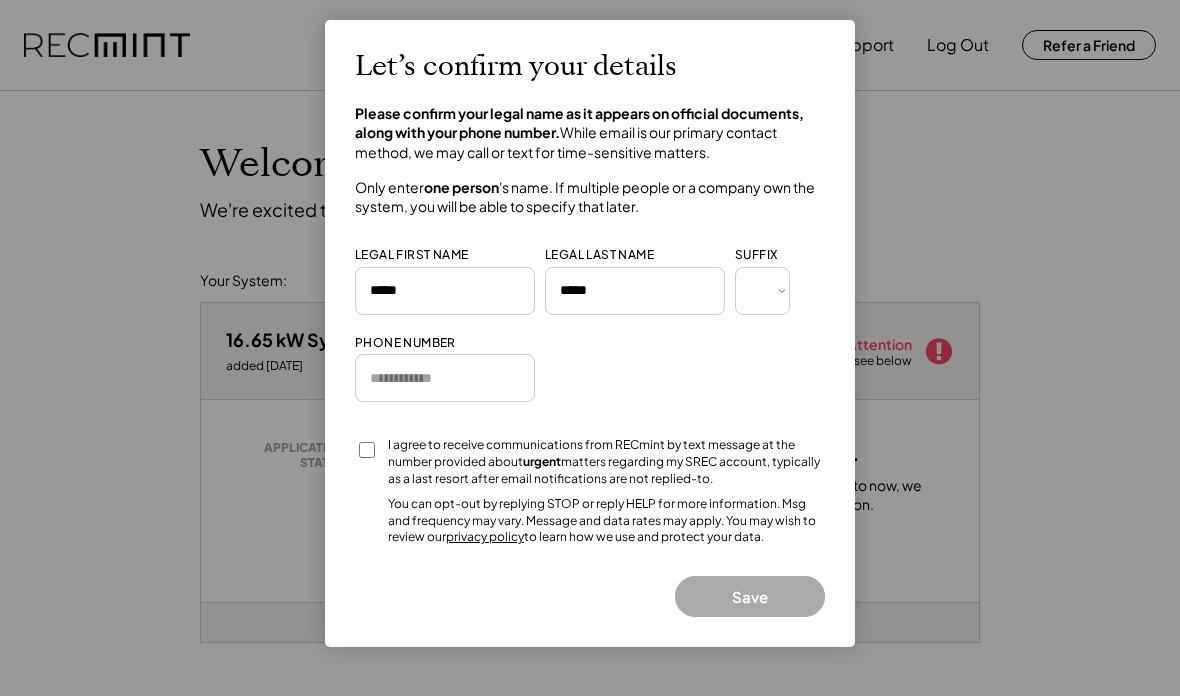click at bounding box center [445, 378] 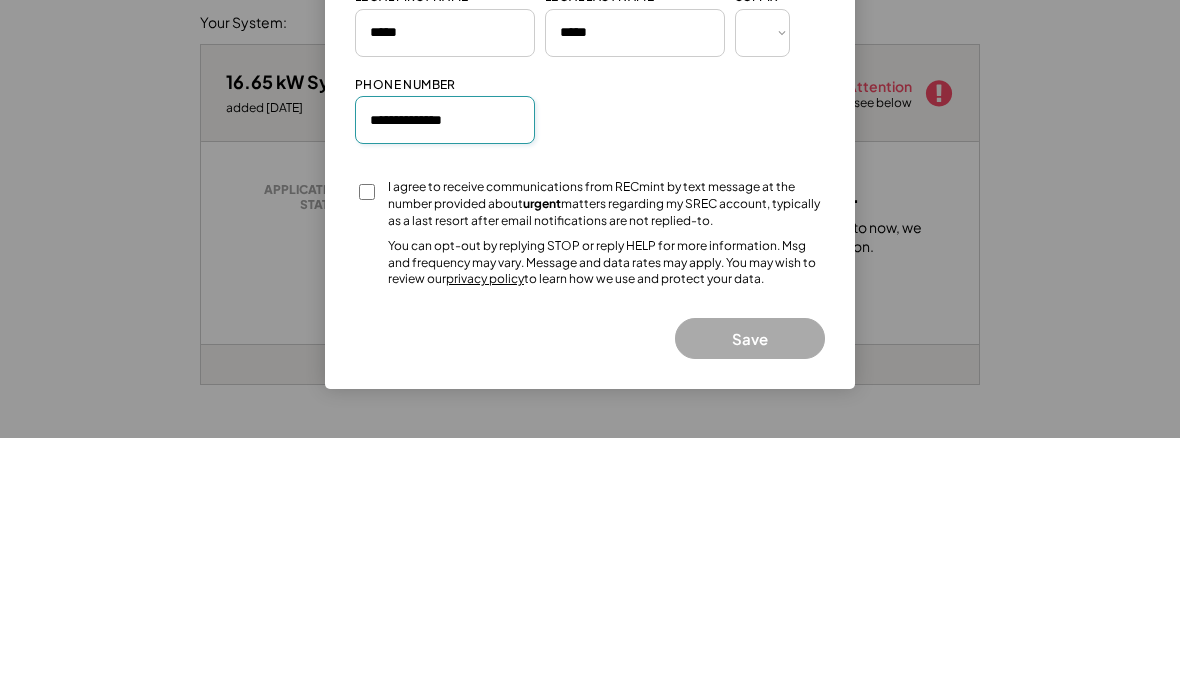type on "**********" 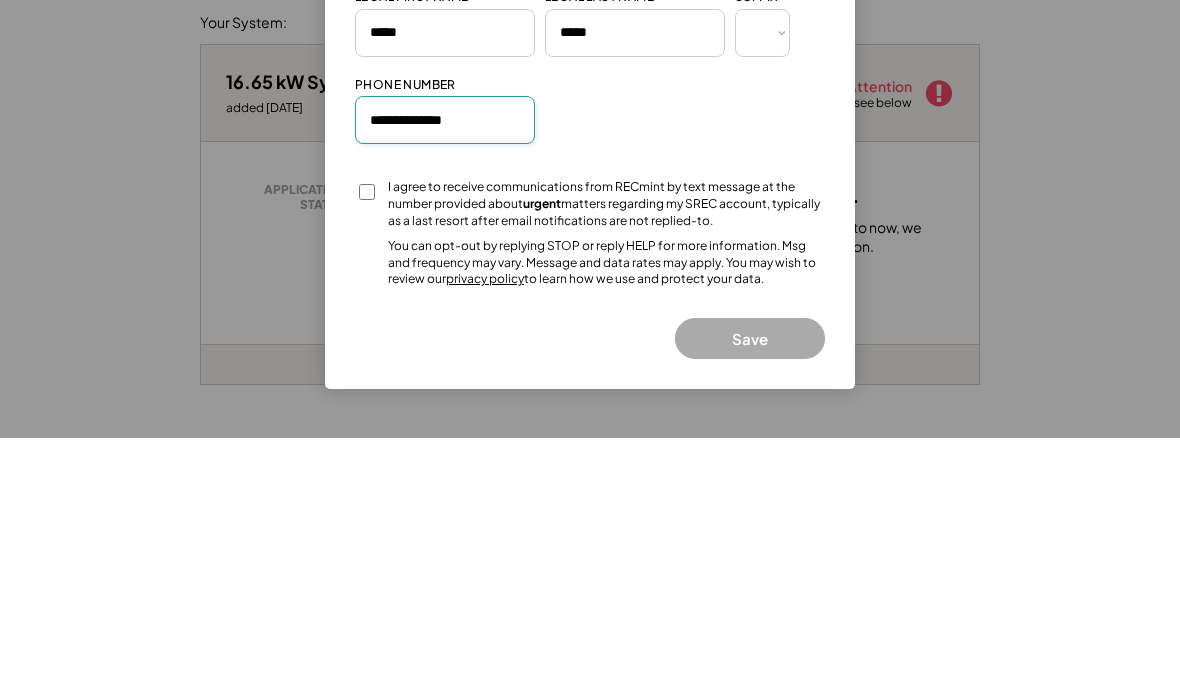 click on "I agree to receive communications from RECmint by text message at the number provided about  urgent  matters regarding my SREC account, typically as a last resort after email notifications are not replied-to. You can opt-out by replying STOP or reply HELP for more information. Msg and frequency may vary. Message and data rates may apply. You may wish to review our  privacy policy  to learn how we use and protect your data." at bounding box center (590, 491) 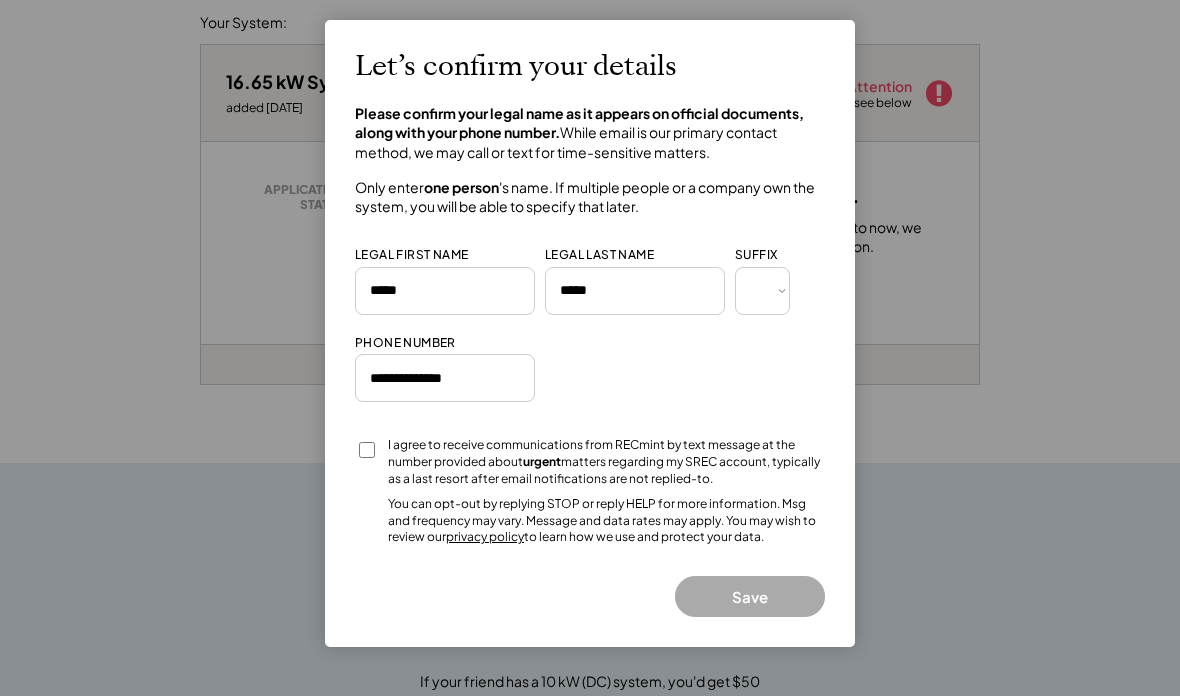 click on "I agree to receive communications from RECmint by text message at the number provided about  urgent  matters regarding my SREC account, typically as a last resort after email notifications are not replied-to. You can opt-out by replying STOP or reply HELP for more information. Msg and frequency may vary. Message and data rates may apply. You may wish to review our  privacy policy  to learn how we use and protect your data." at bounding box center (590, 491) 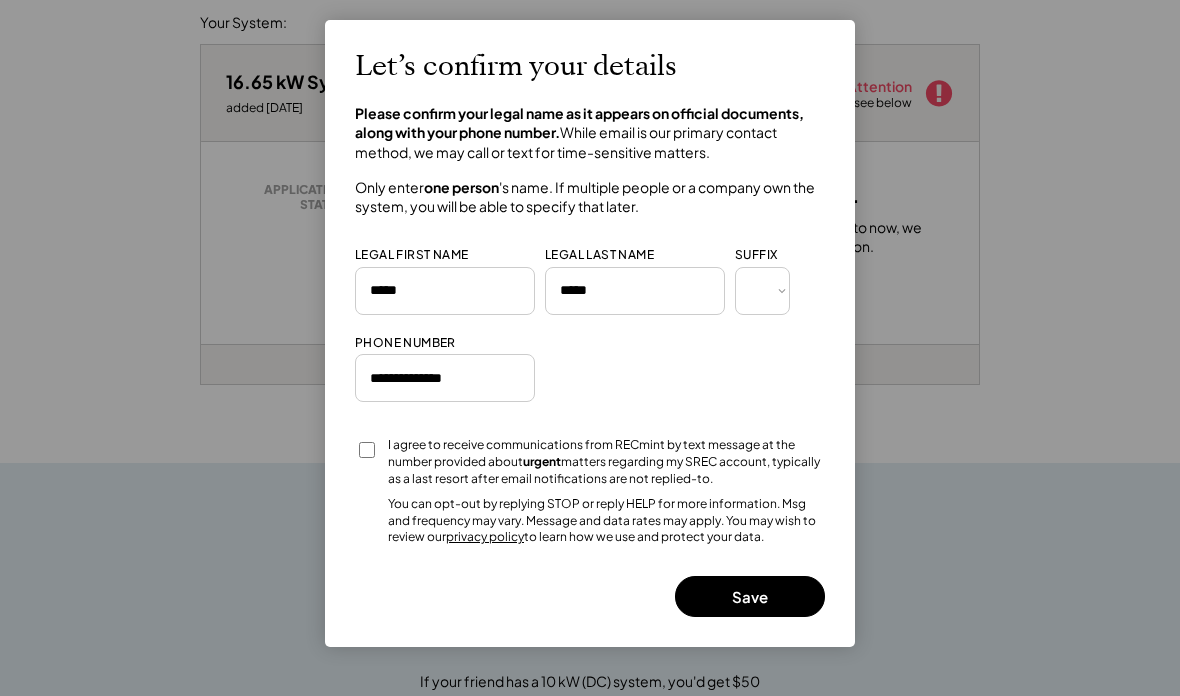 click at bounding box center (445, 291) 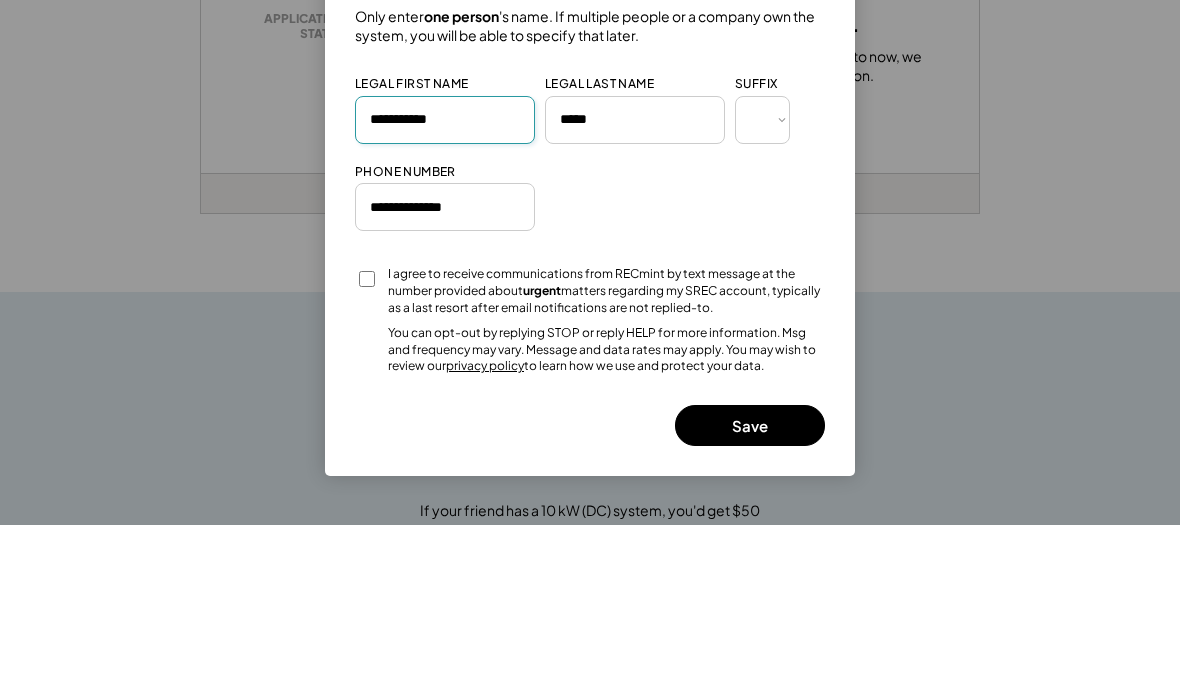 type on "**********" 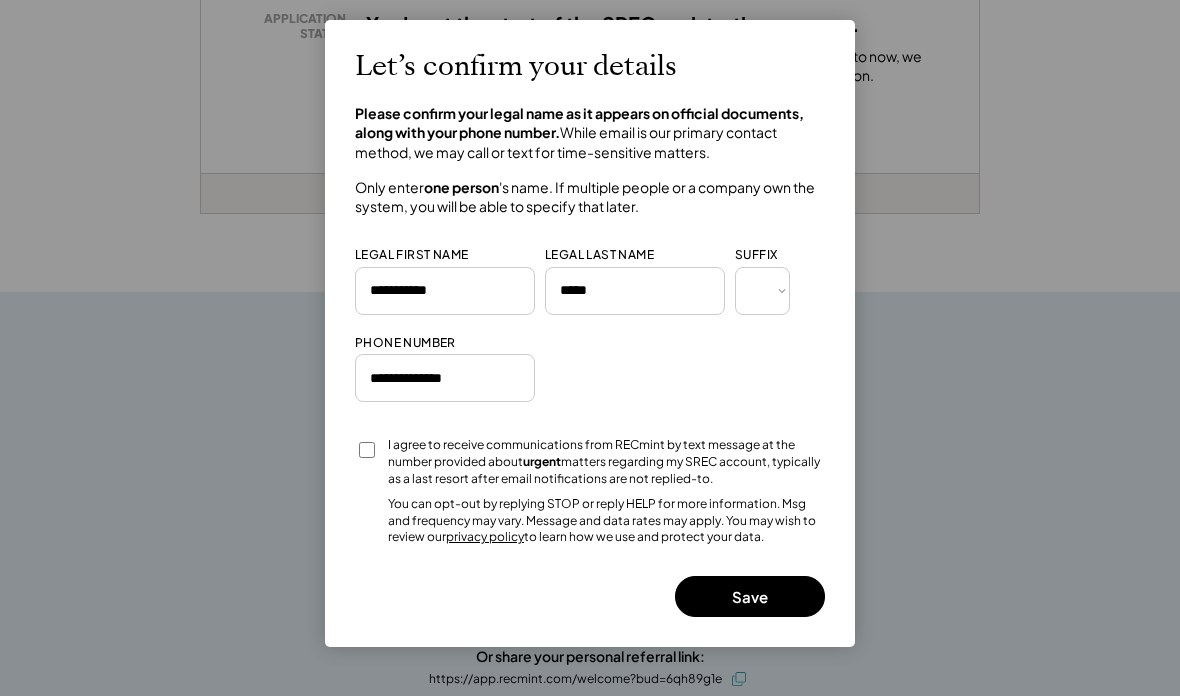click on "Save" at bounding box center (750, 596) 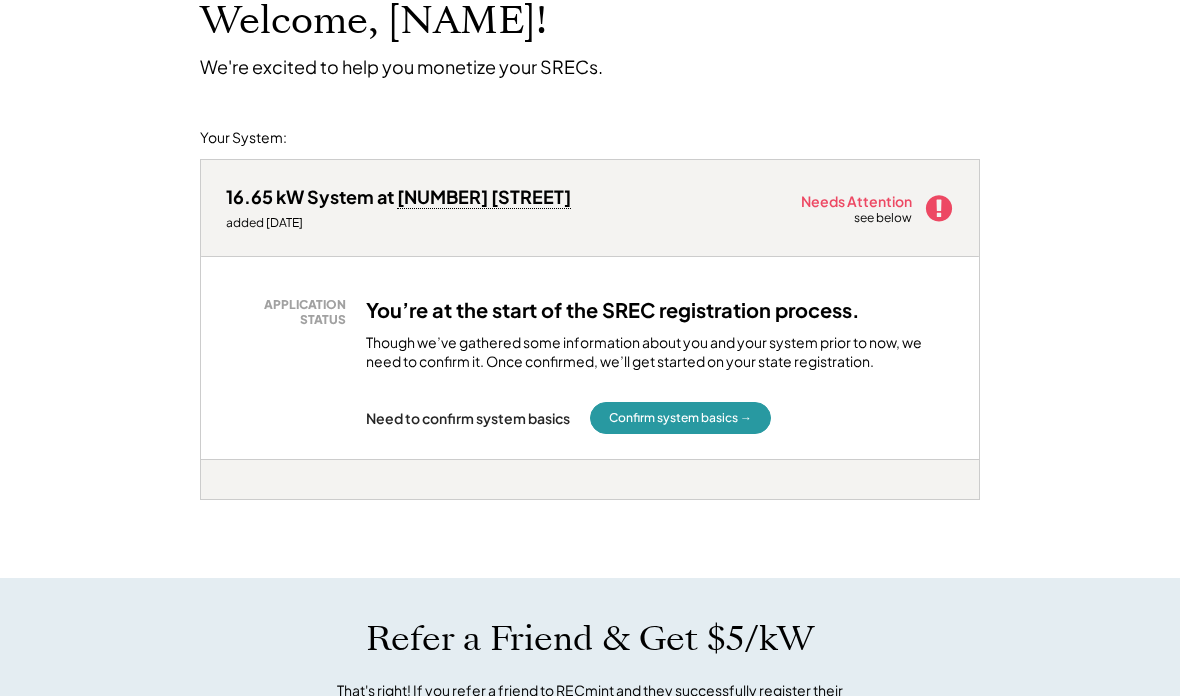 scroll, scrollTop: 142, scrollLeft: 0, axis: vertical 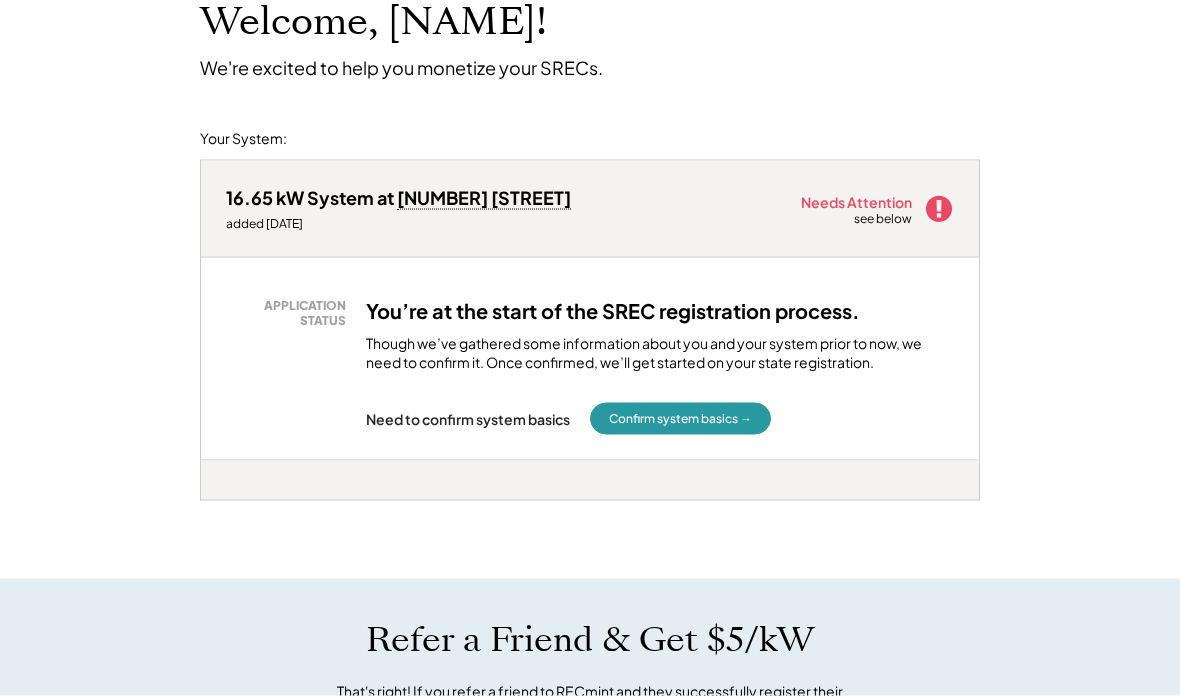 click on "Confirm system basics →" at bounding box center (680, 419) 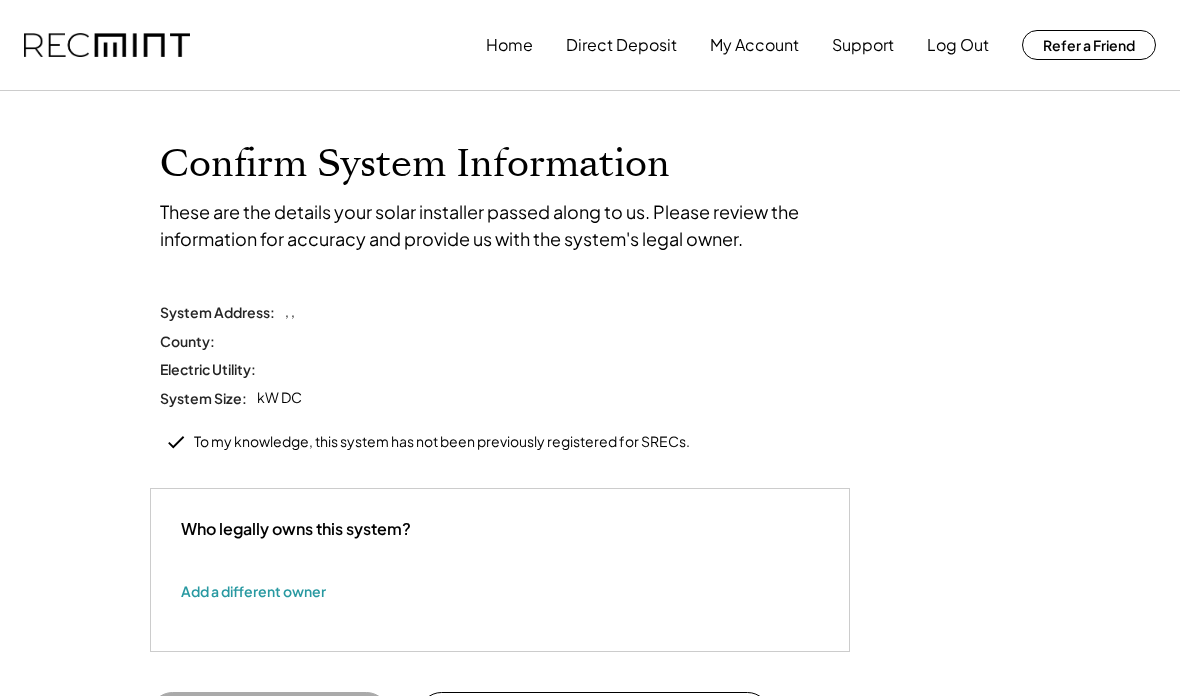 scroll, scrollTop: 0, scrollLeft: 0, axis: both 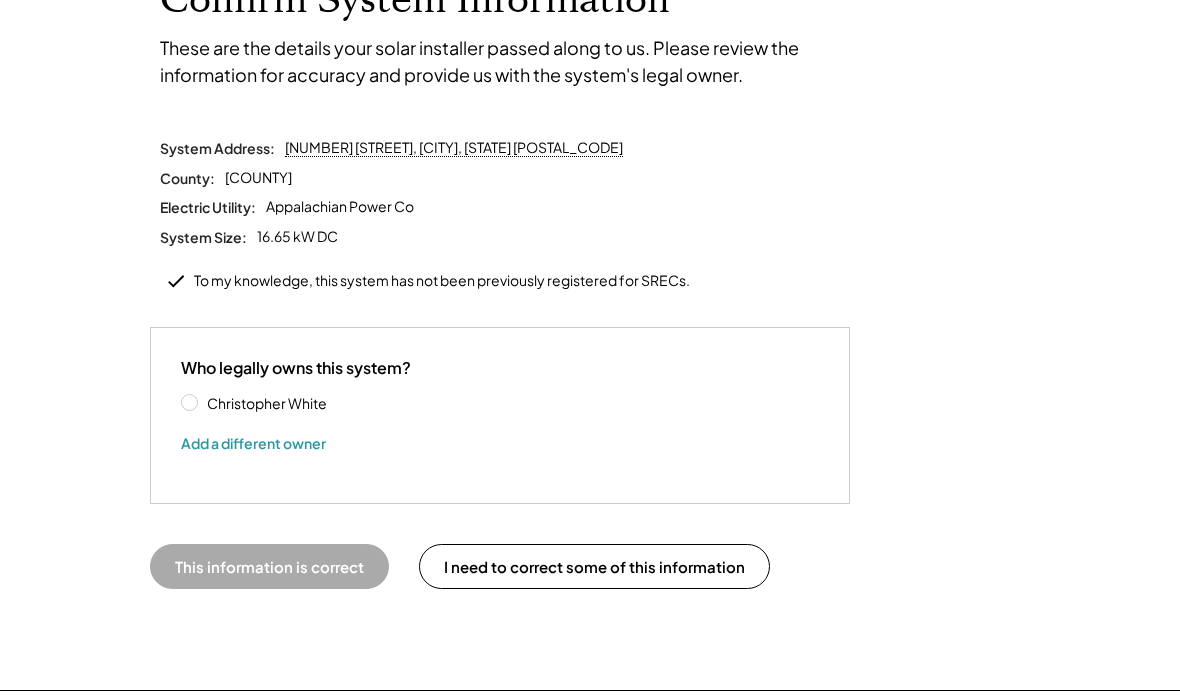 click on "Christopher White" at bounding box center [291, 403] 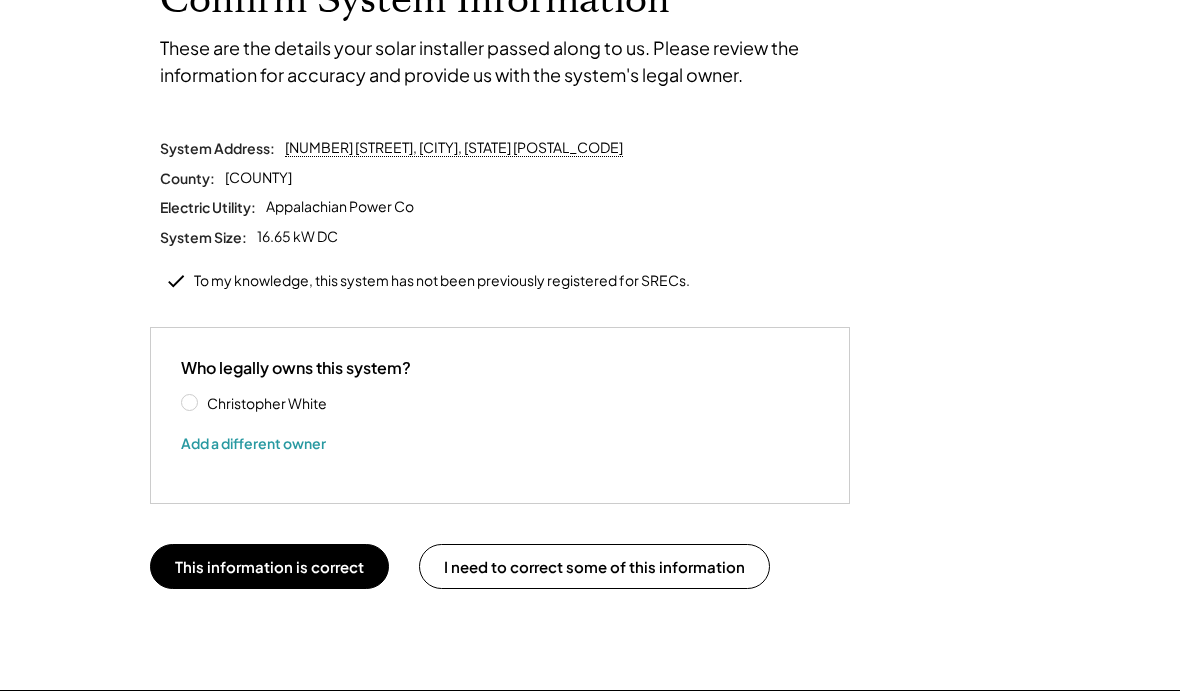 click on "This information is correct" at bounding box center [269, 566] 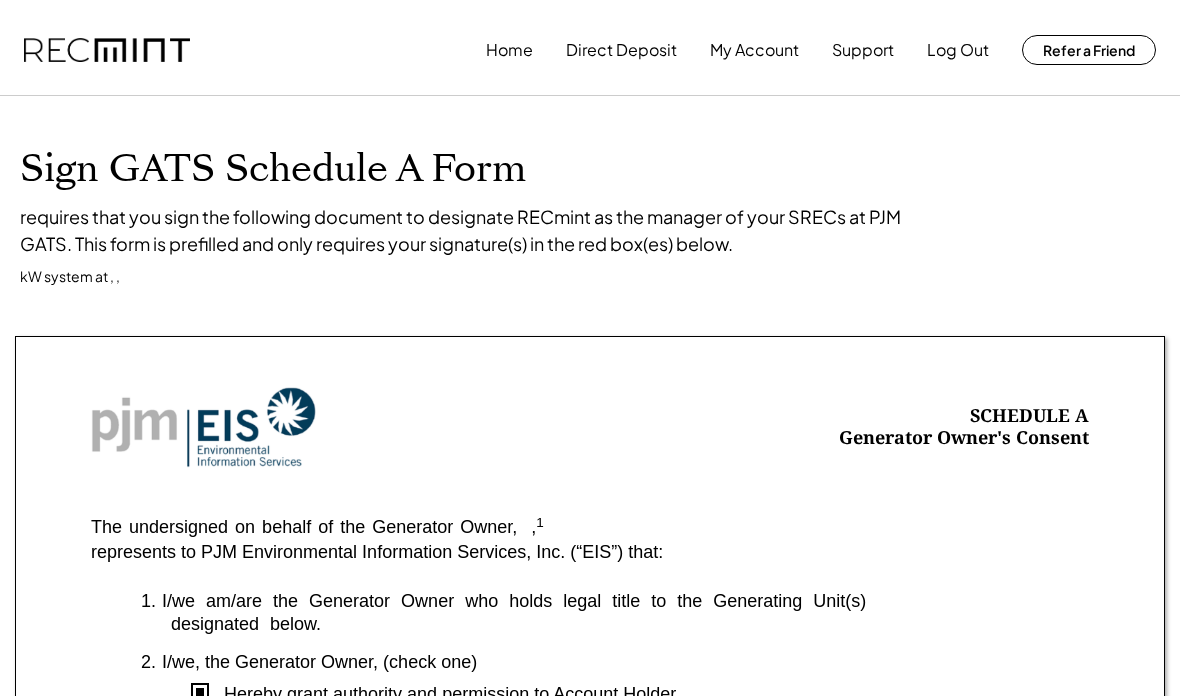 scroll, scrollTop: 0, scrollLeft: 0, axis: both 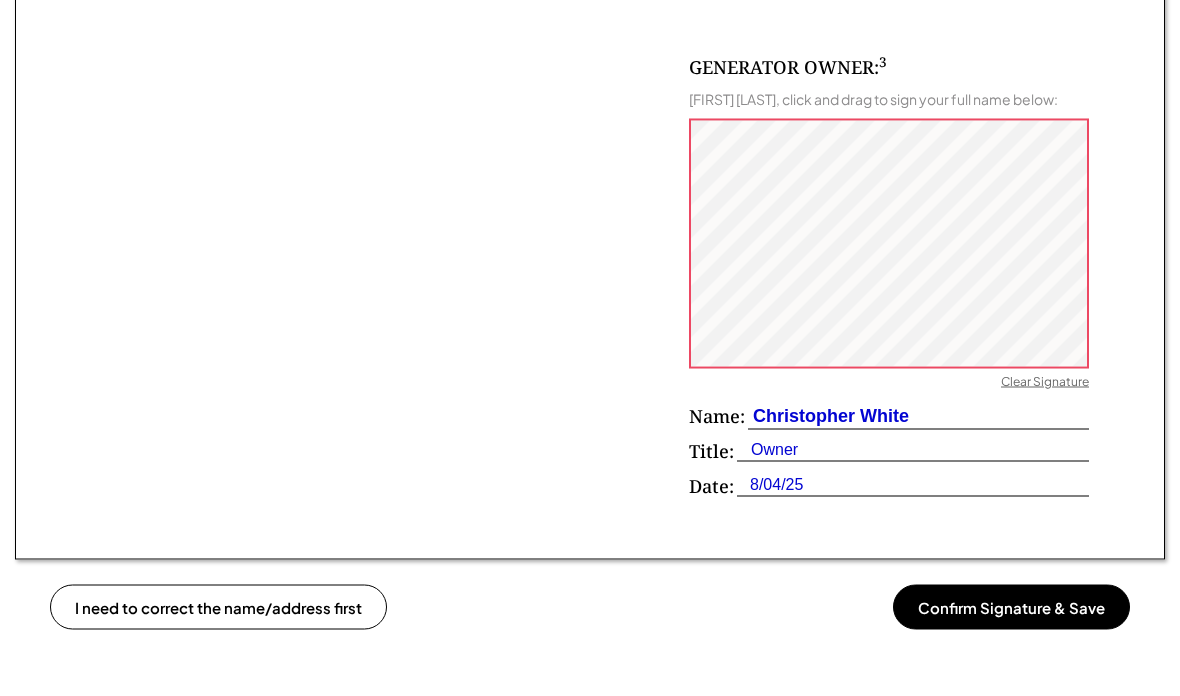 click on "Clear Signature" at bounding box center [1045, 384] 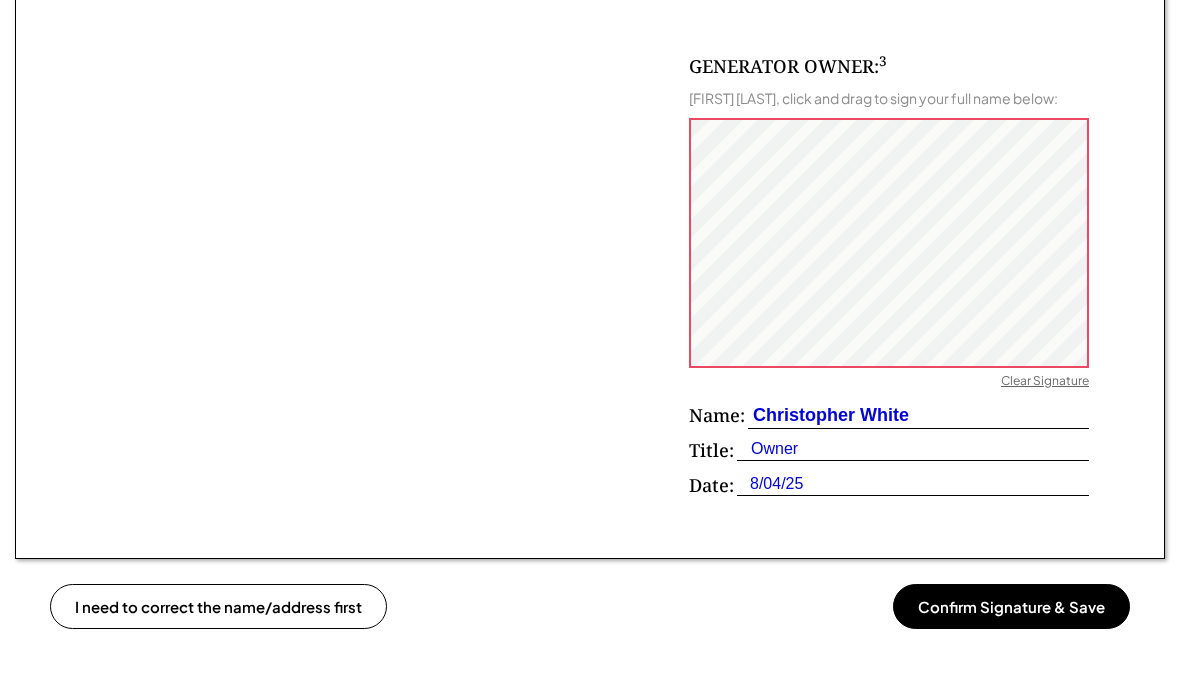 click on "Confirm Signature & Save" at bounding box center (1011, 606) 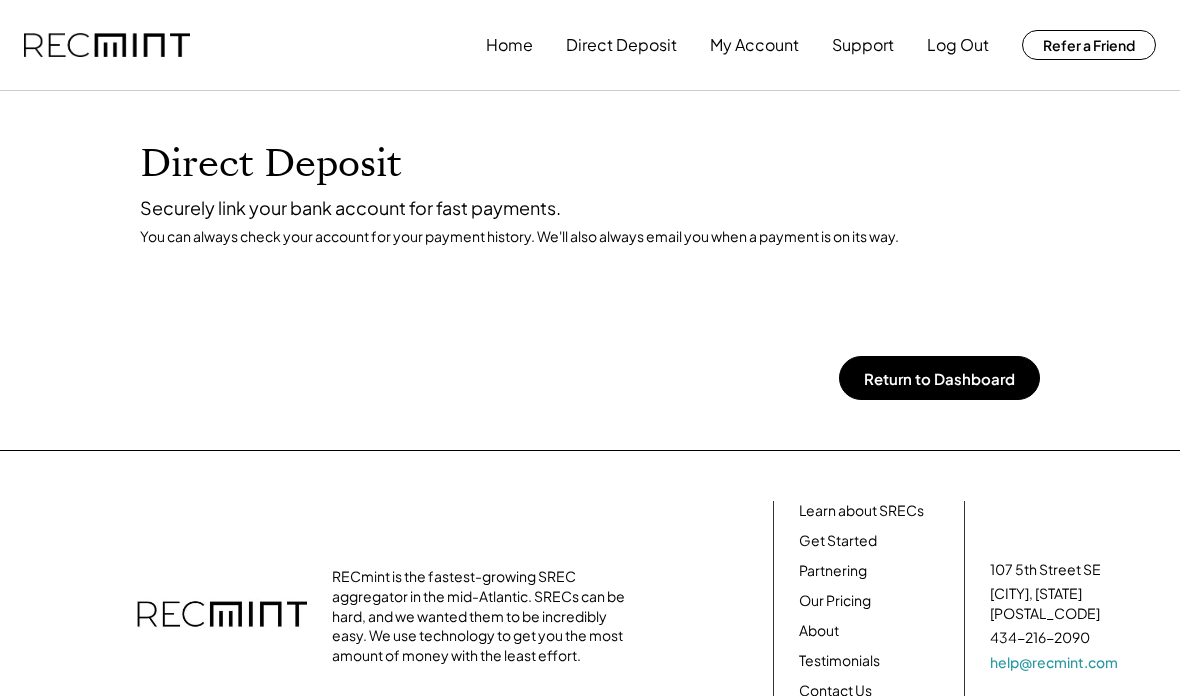 scroll, scrollTop: 0, scrollLeft: 0, axis: both 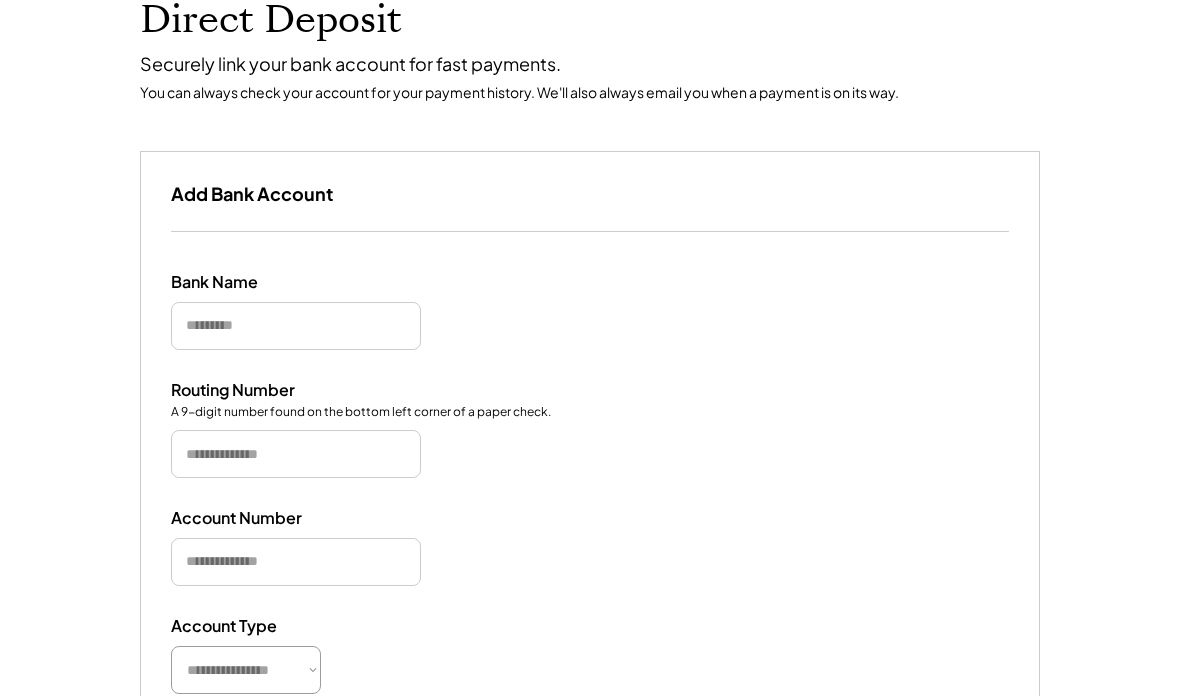 click at bounding box center (296, 326) 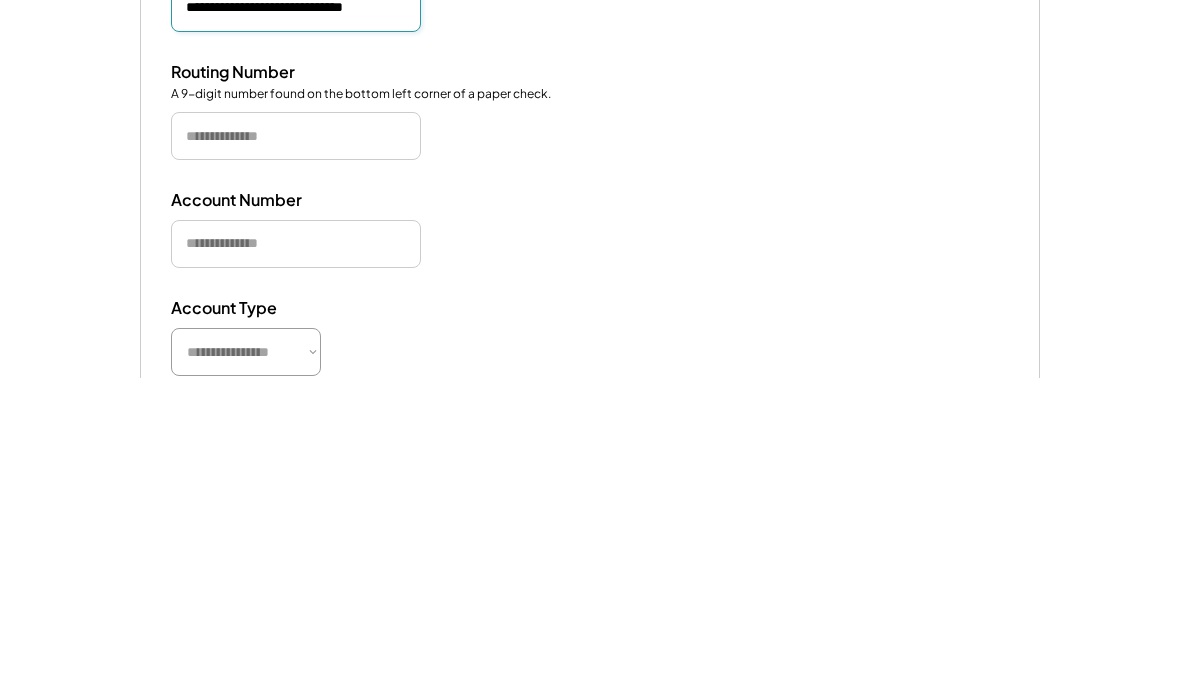 type on "**********" 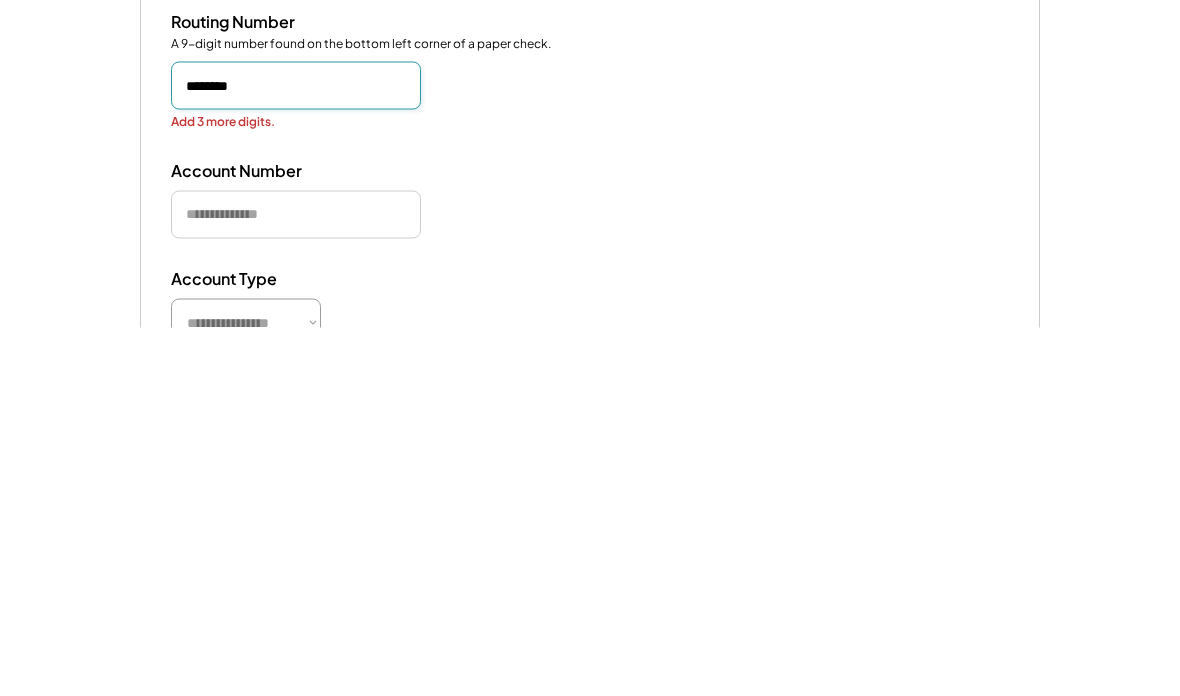 type on "*********" 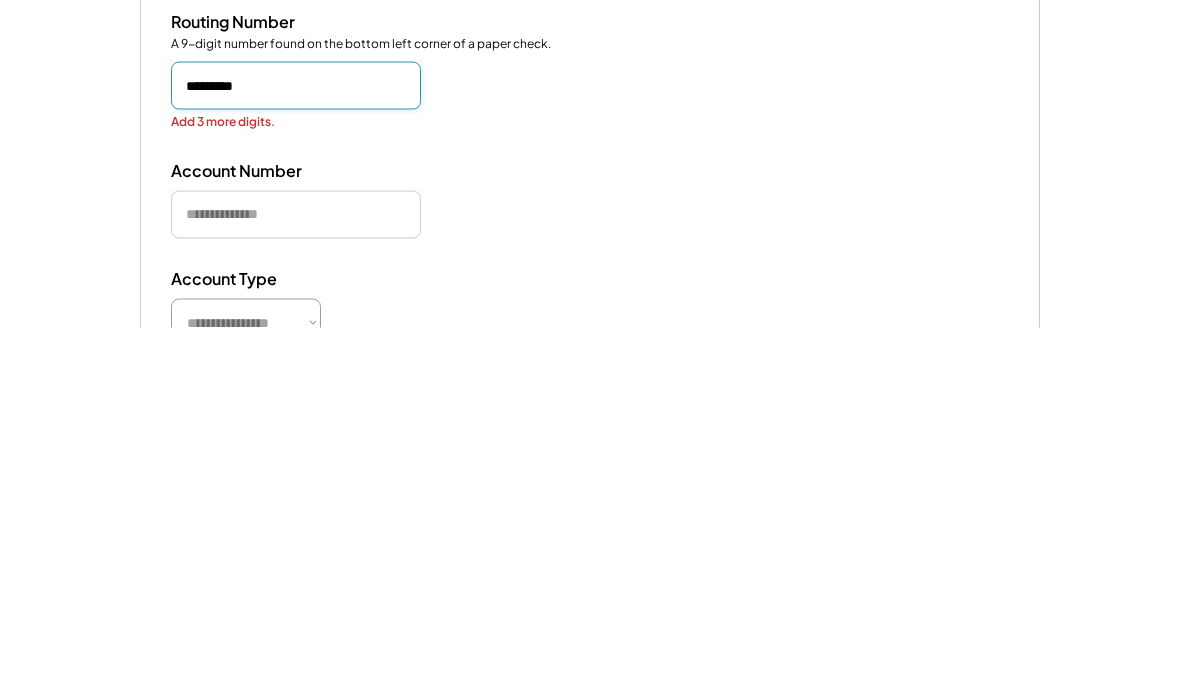 click at bounding box center [296, 583] 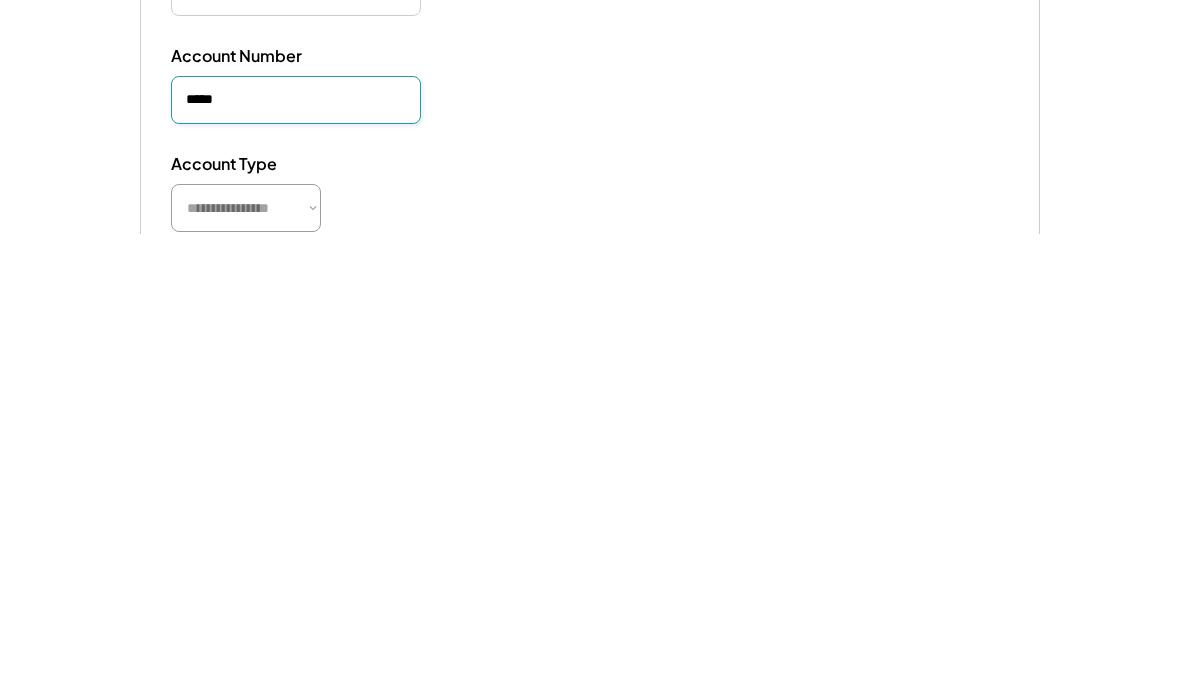 type on "******" 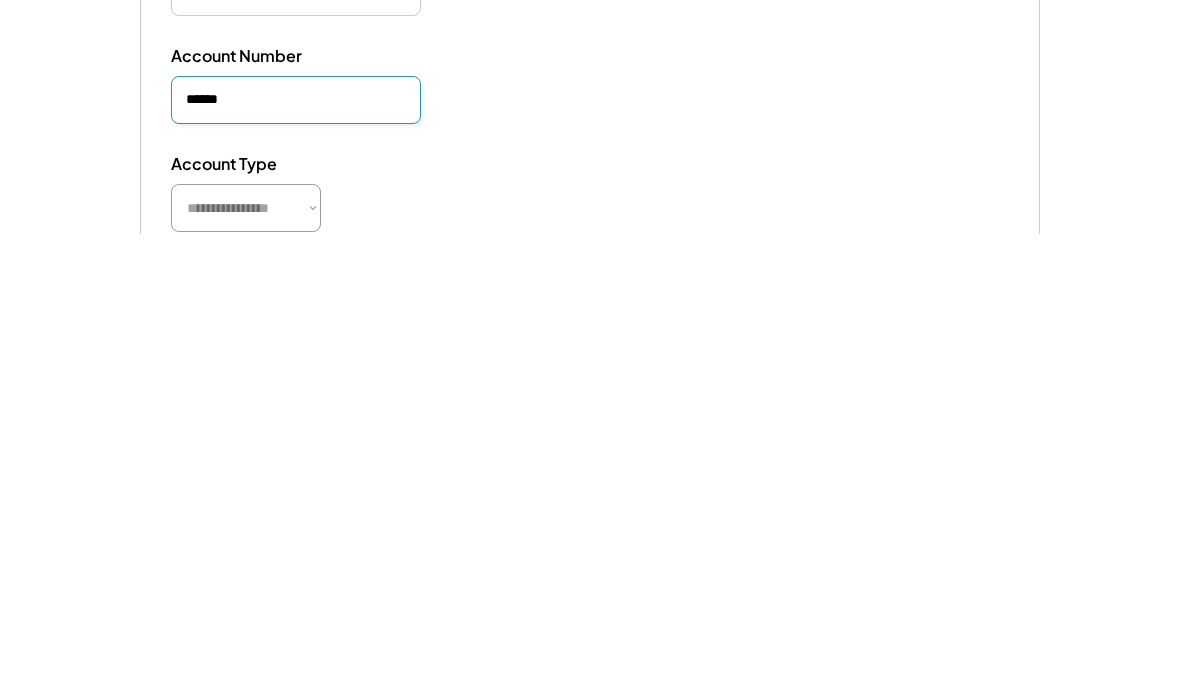 click on "**********" at bounding box center (246, 670) 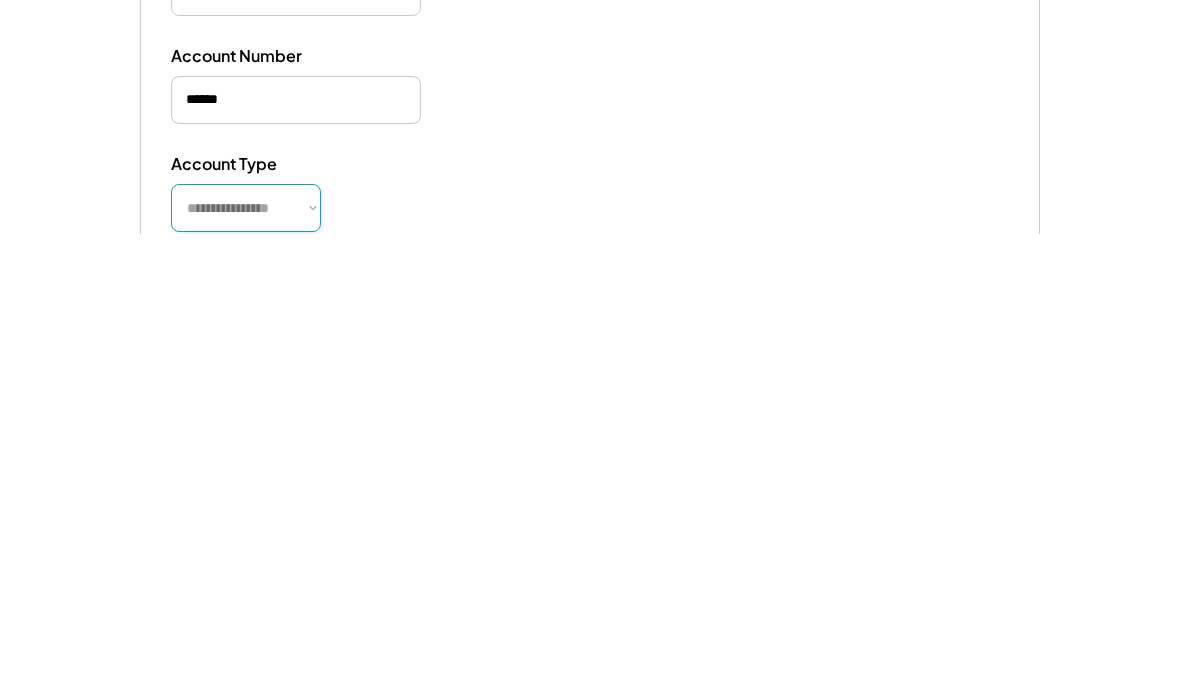 scroll, scrollTop: 693, scrollLeft: 0, axis: vertical 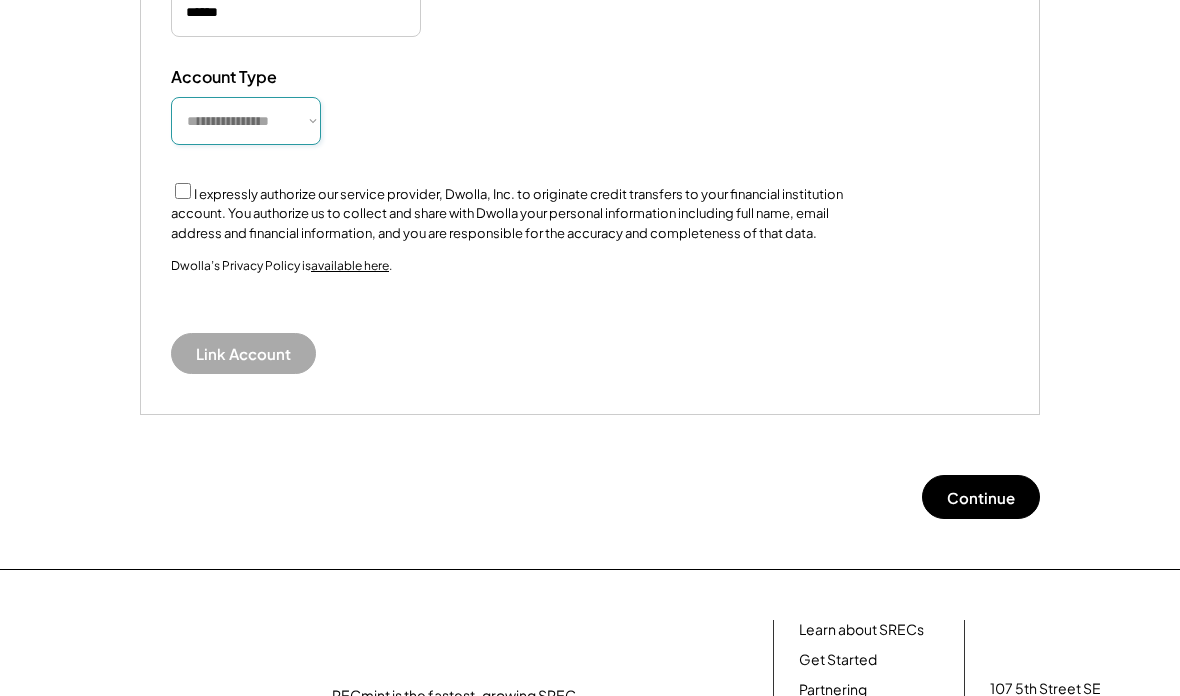 select on "**********" 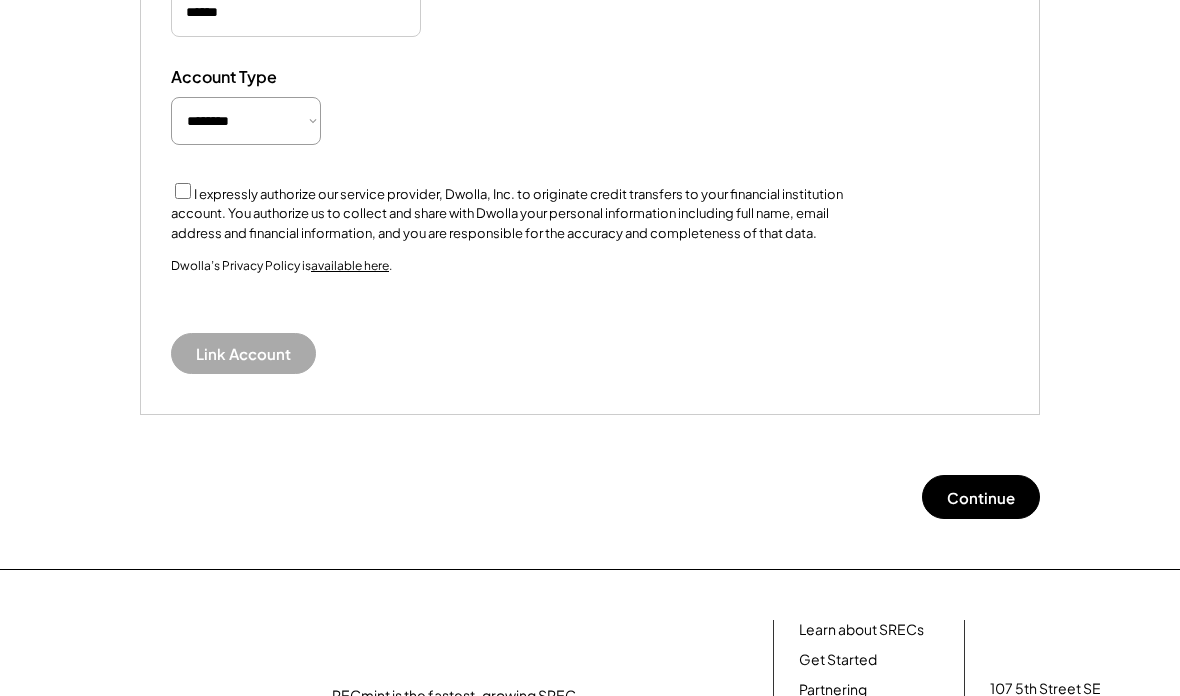 click on "I expressly authorize our service provider, Dwolla, Inc. to originate credit transfers to your financial institution account. You authorize us to collect and share with Dwolla your personal information including full name, email address and financial information, and you are responsible for the accuracy and completeness of that data." at bounding box center [507, 213] 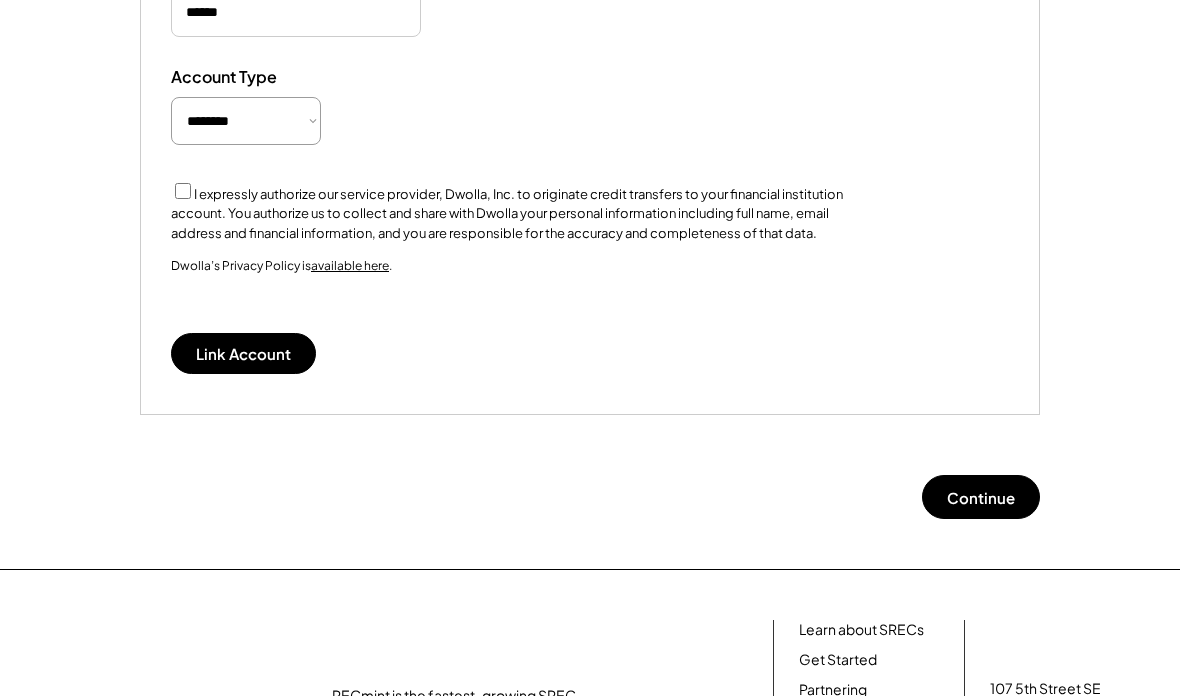 click on "Link Account" at bounding box center (243, 353) 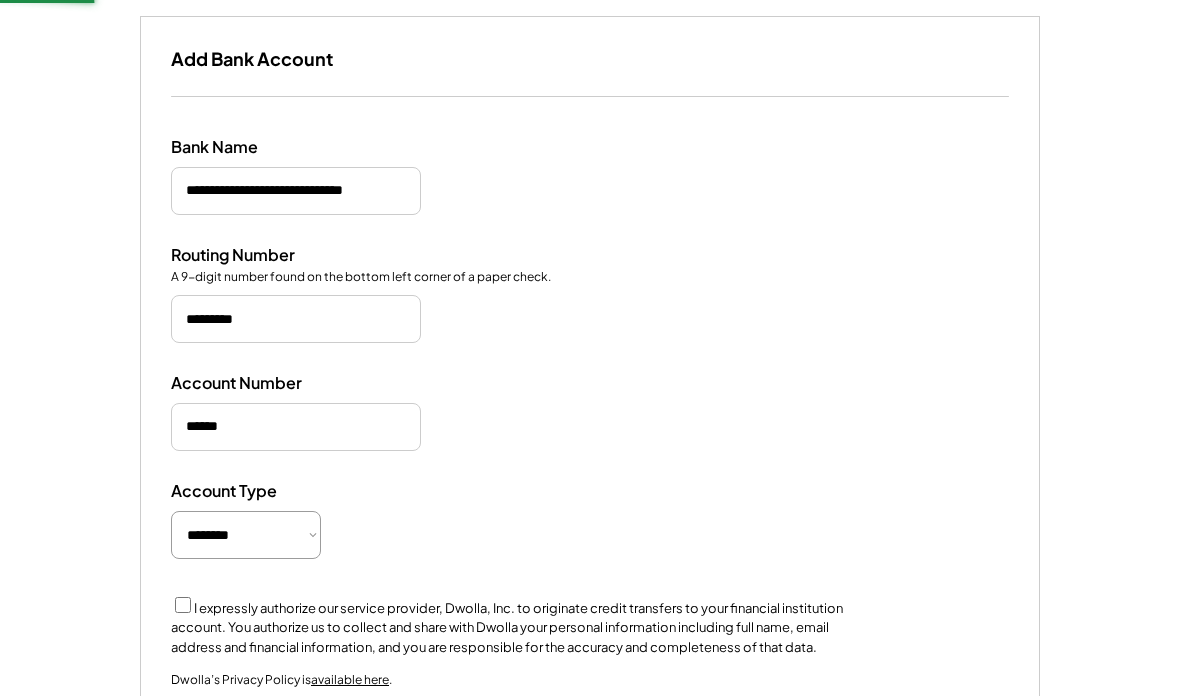 scroll, scrollTop: 141, scrollLeft: 0, axis: vertical 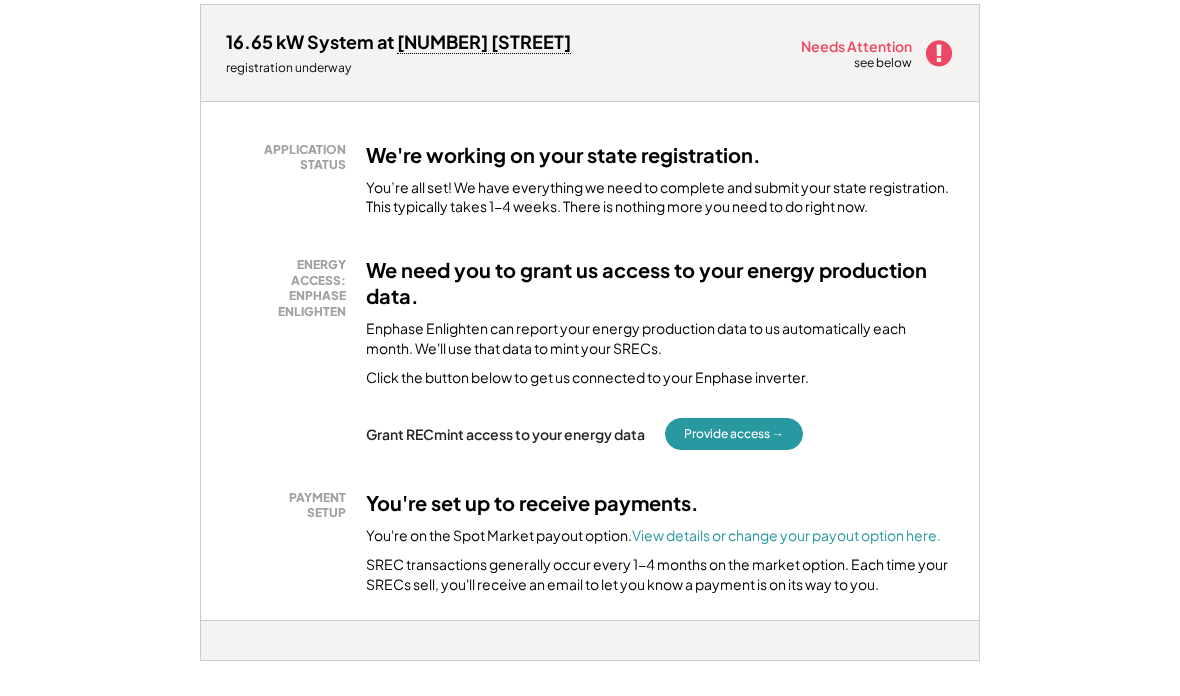 click on "Provide access →" at bounding box center (734, 434) 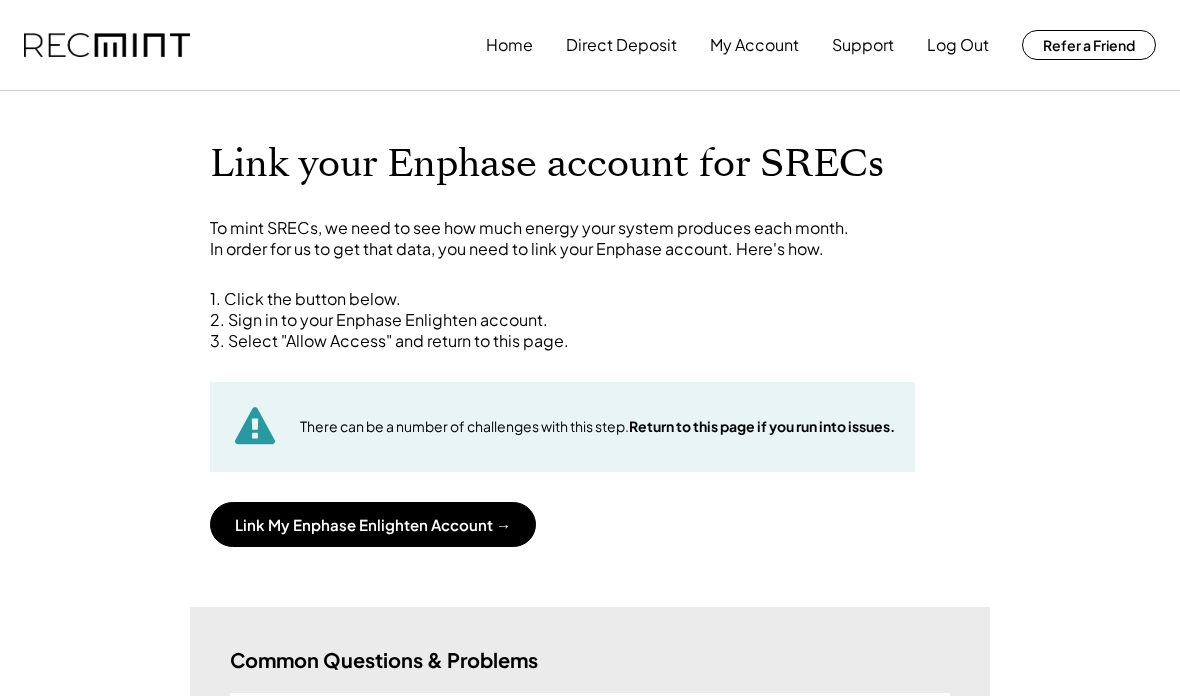 scroll, scrollTop: 0, scrollLeft: 0, axis: both 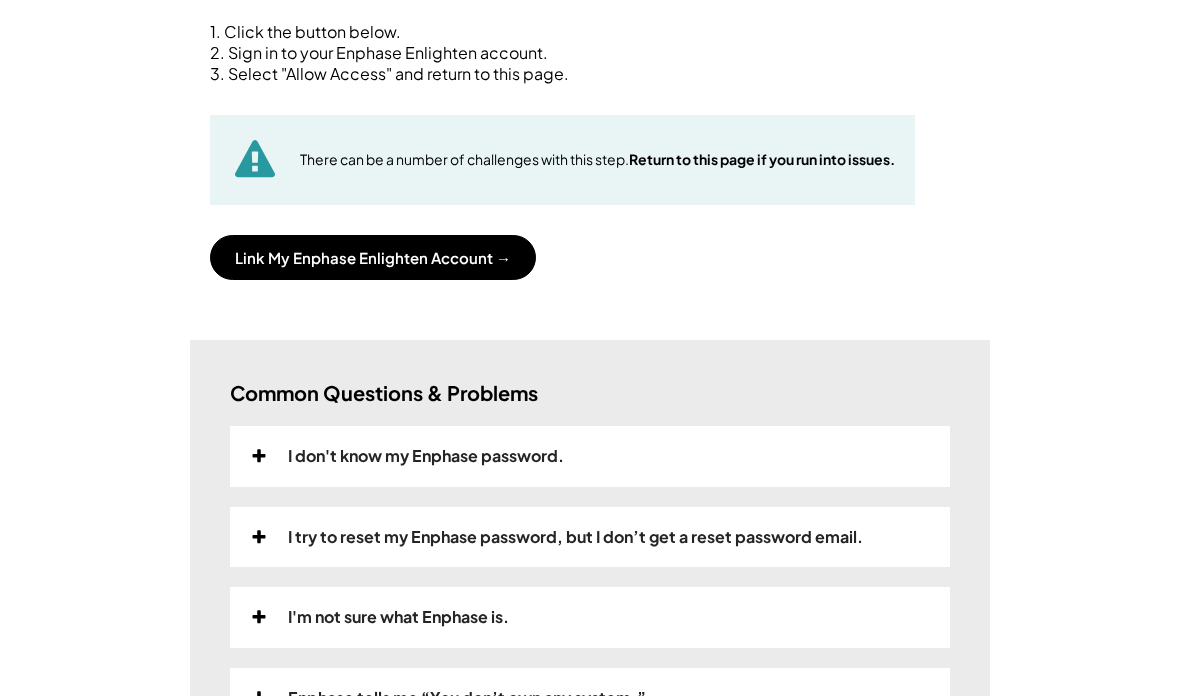 click on "Link My Enphase Enlighten Account →" at bounding box center [373, 257] 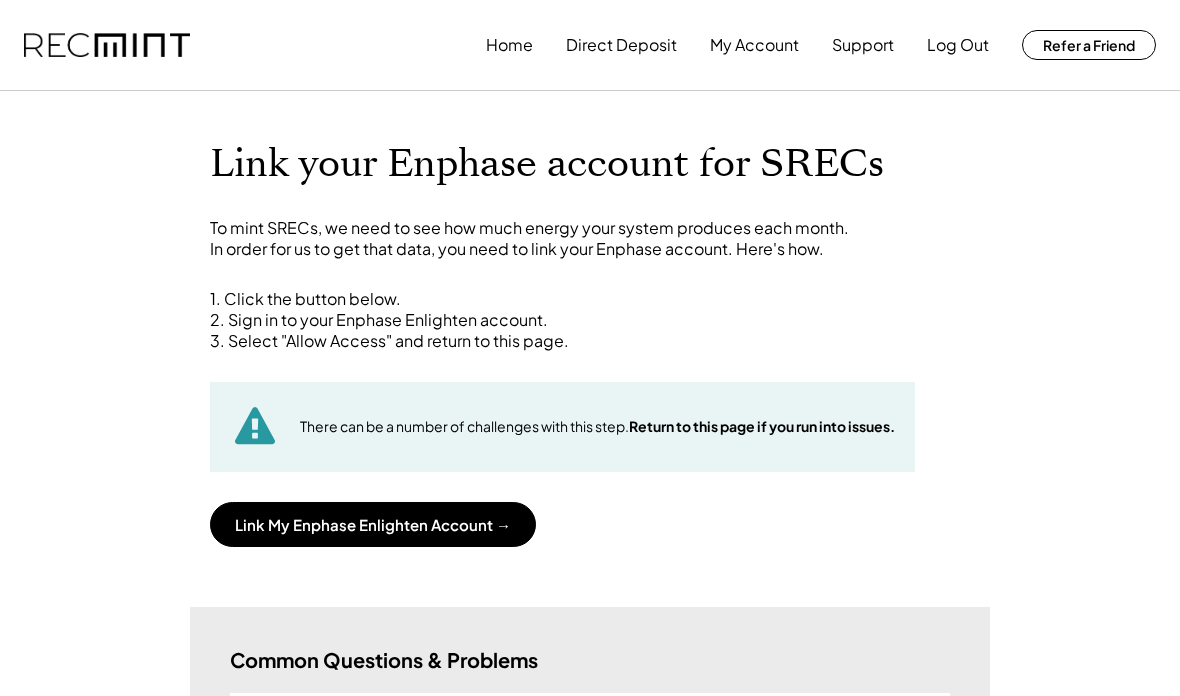 scroll, scrollTop: 0, scrollLeft: 0, axis: both 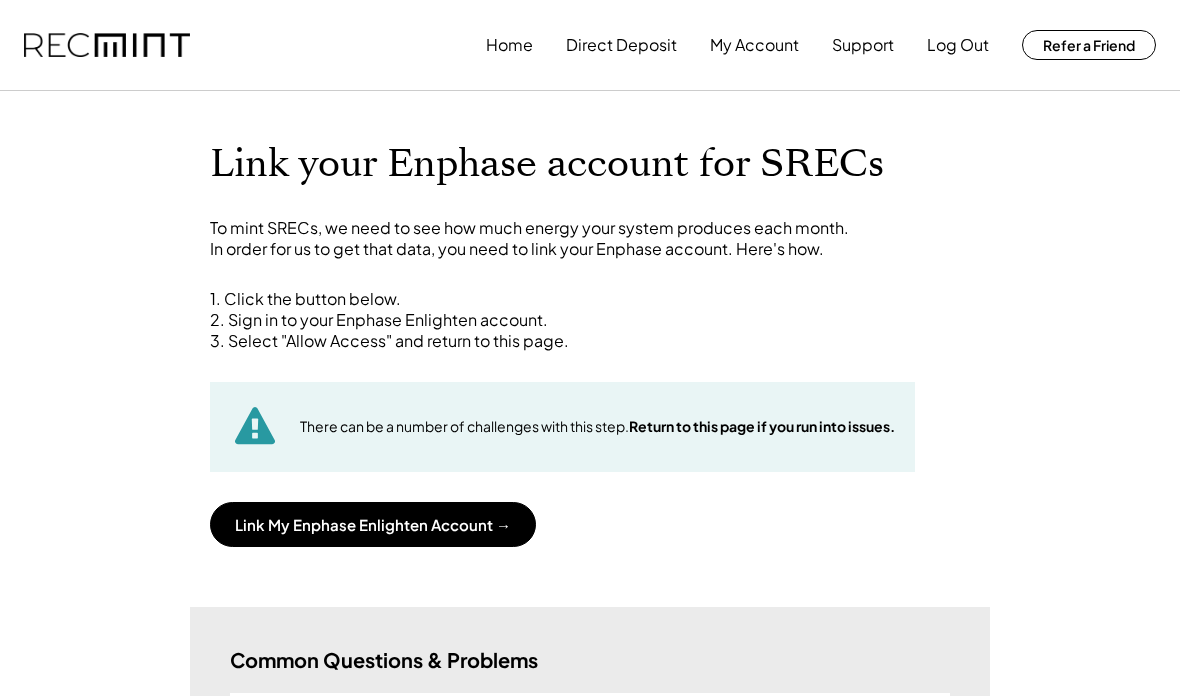 click on "Link My Enphase Enlighten Account →" at bounding box center [373, 524] 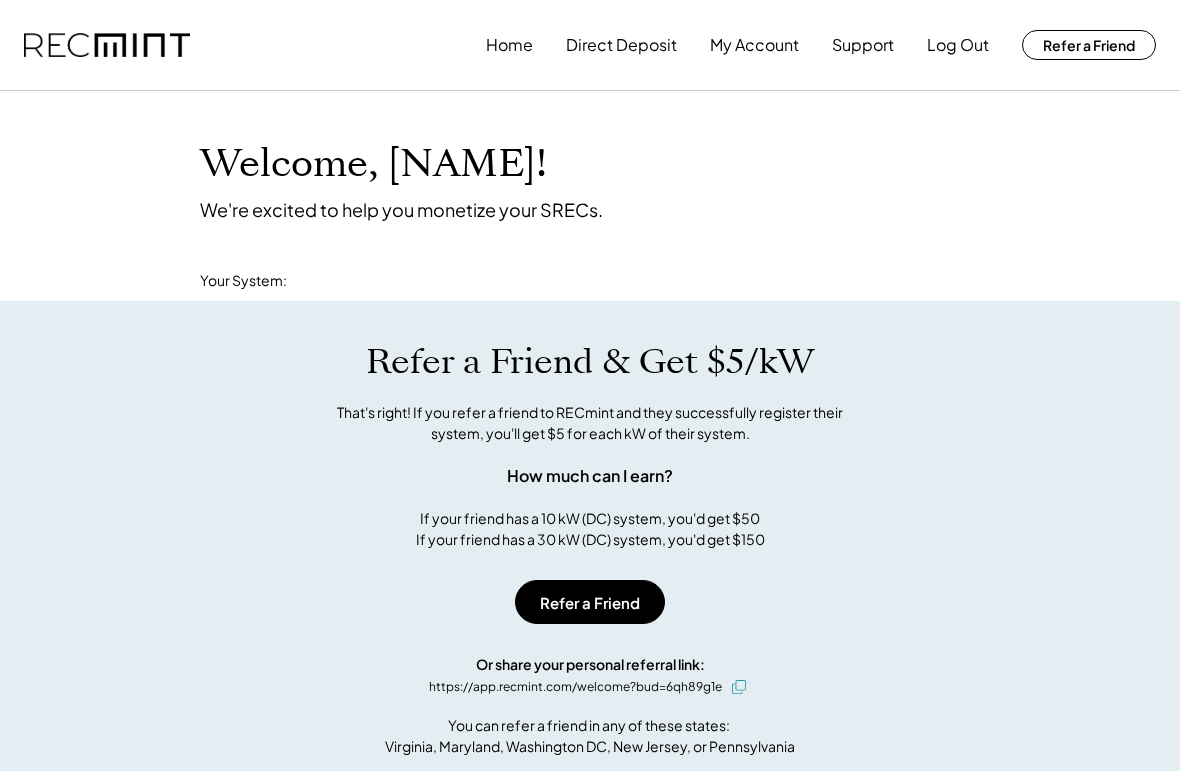 scroll, scrollTop: 0, scrollLeft: 0, axis: both 